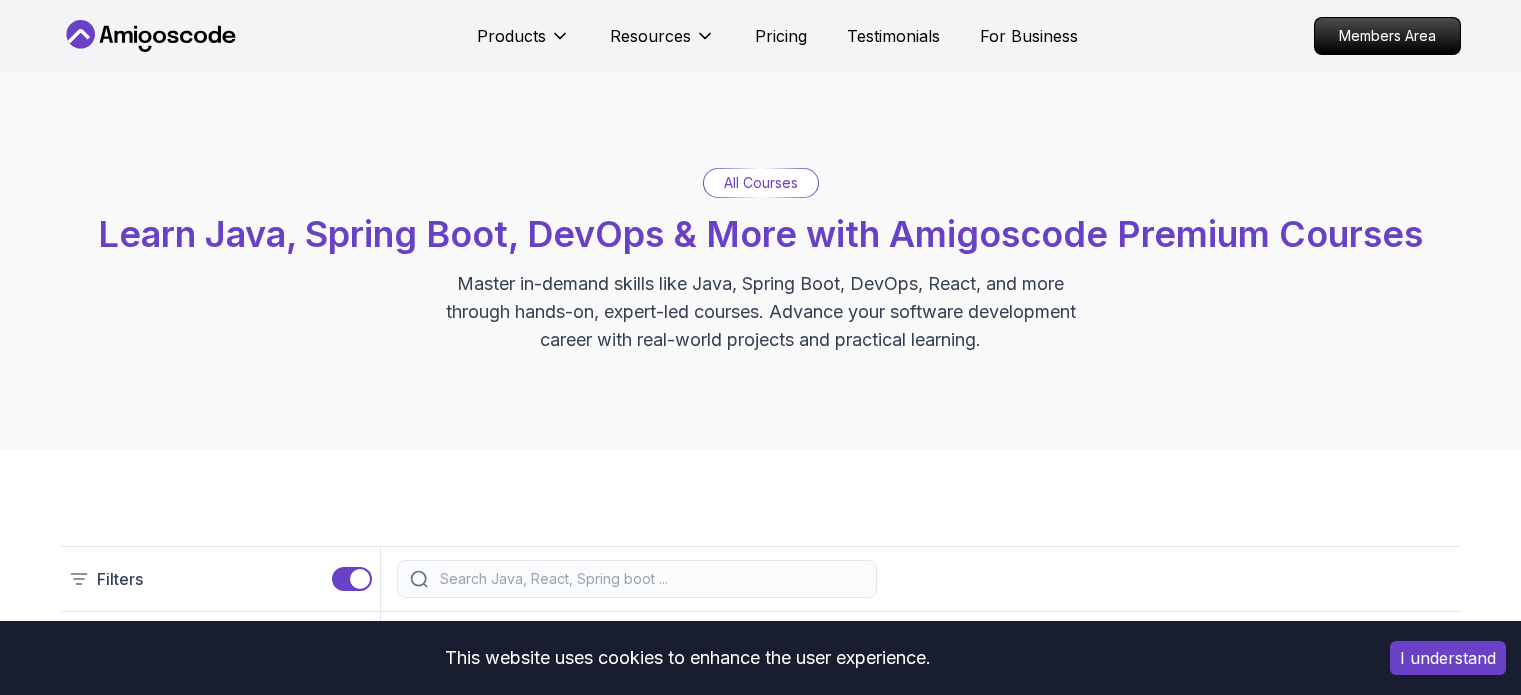 scroll, scrollTop: 400, scrollLeft: 0, axis: vertical 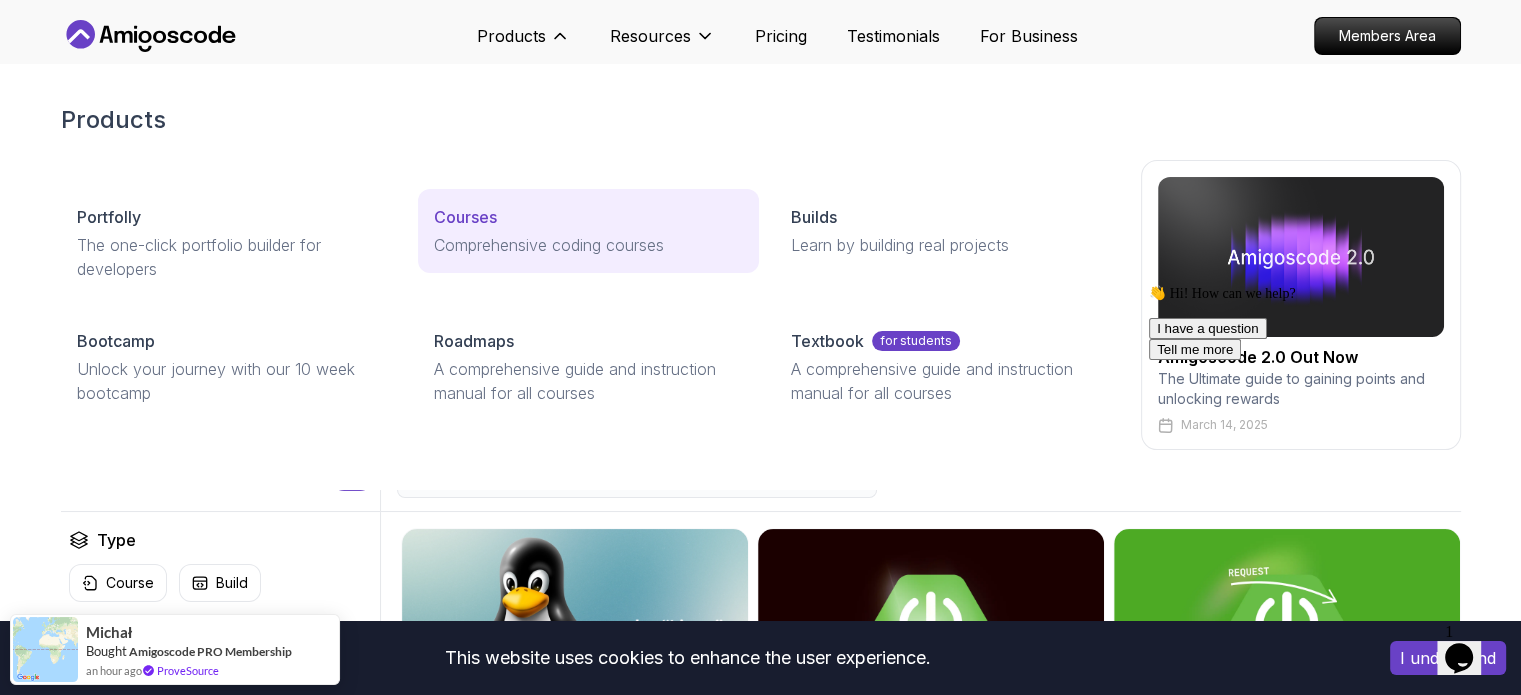 click on "Courses" at bounding box center [465, 217] 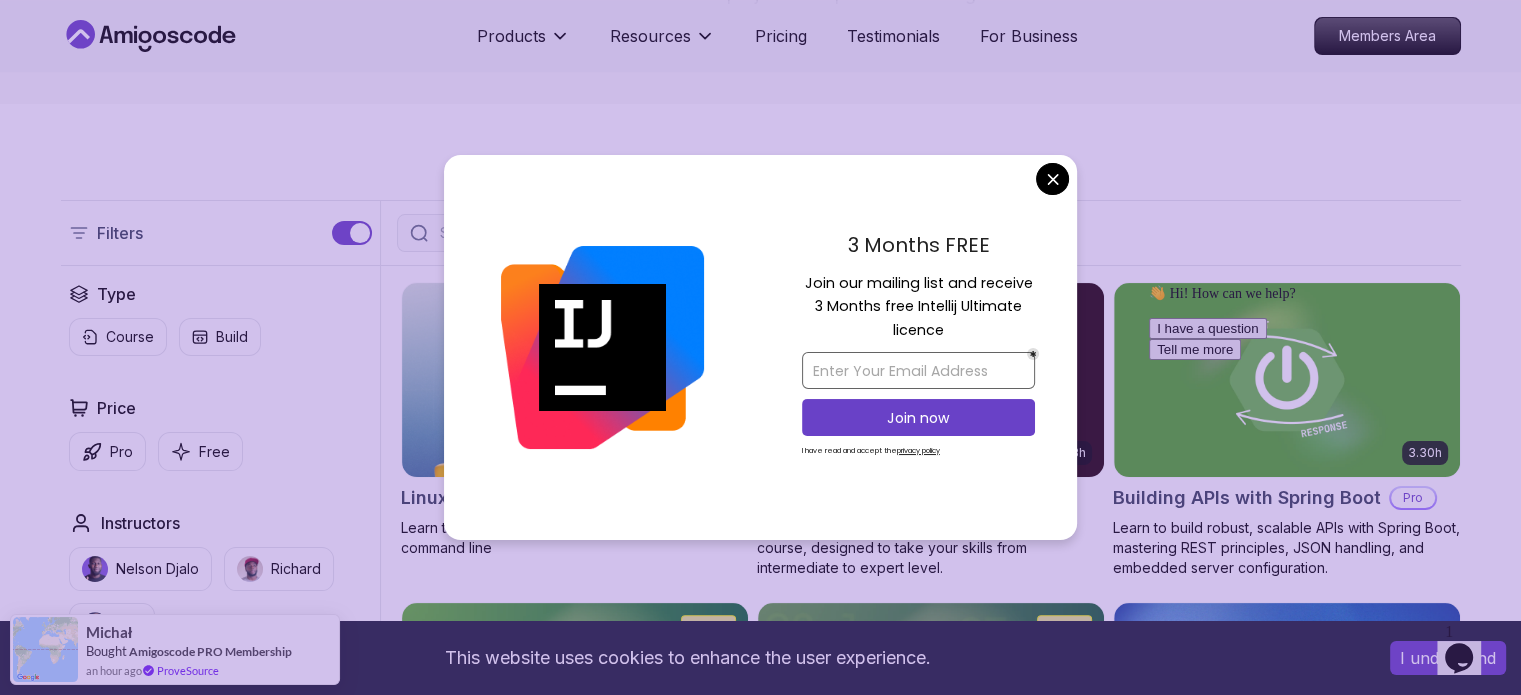 scroll, scrollTop: 500, scrollLeft: 0, axis: vertical 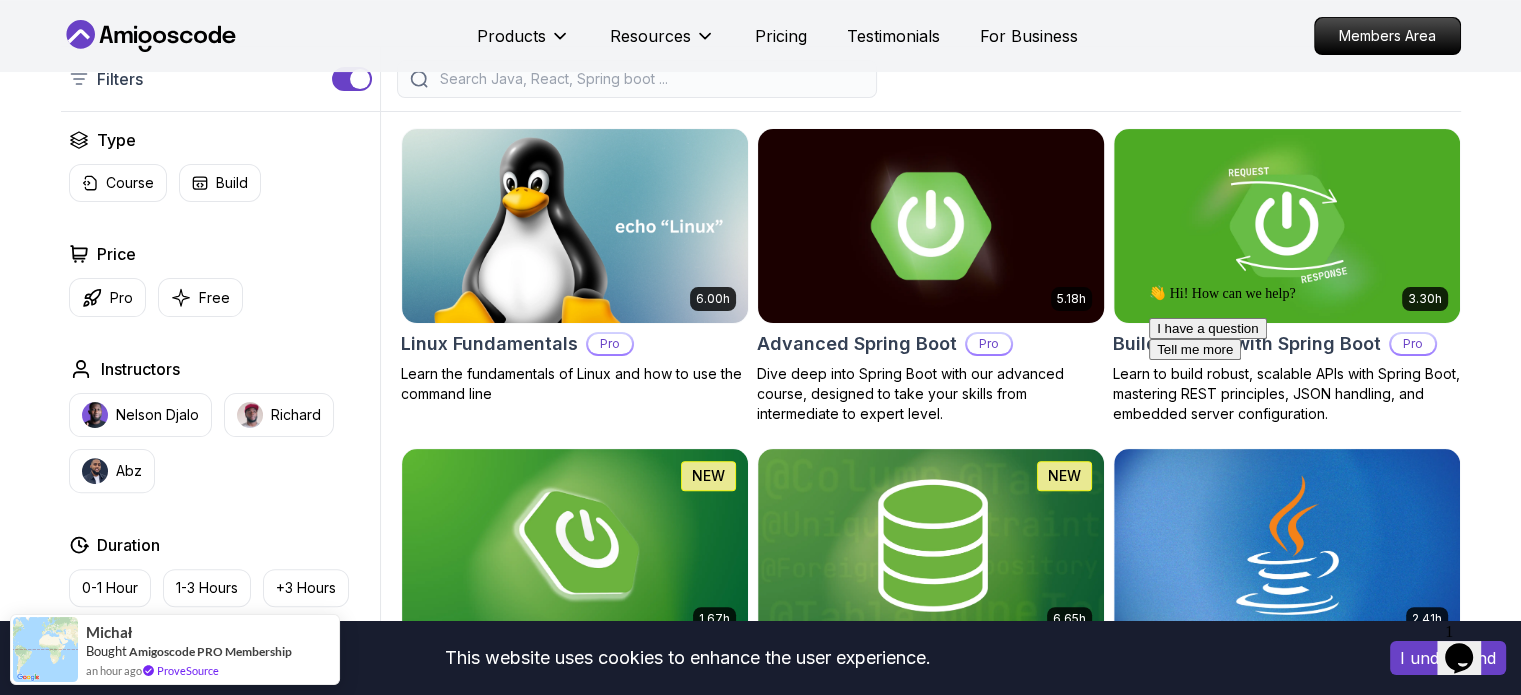 click on "This website uses cookies to enhance the user experience. I understand Products Resources Pricing Testimonials For Business Members Area Products Resources Pricing Testimonials For Business Members Area All Courses Learn Java, Spring Boot, DevOps & More with Amigoscode Premium Courses Master in-demand skills like Java, Spring Boot, DevOps, React, and more through hands-on, expert-led courses. Advance your software development career with real-world projects and practical learning. Filters Filters Type Course Build Price Pro Free Instructors Nelson Djalo Richard Abz Duration 0-1 Hour 1-3 Hours +3 Hours Track Front End Back End Dev Ops Full Stack Level Junior Mid-level Senior 6.00h Linux Fundamentals Pro Learn the fundamentals of Linux and how to use the command line 5.18h Advanced Spring Boot Pro Dive deep into Spring Boot with our advanced course, designed to take your skills from intermediate to expert level. 3.30h Building APIs with Spring Boot Pro 1.67h NEW Spring Boot for Beginners 6.65h NEW Pro 2.41h Pro" at bounding box center [760, 4475] 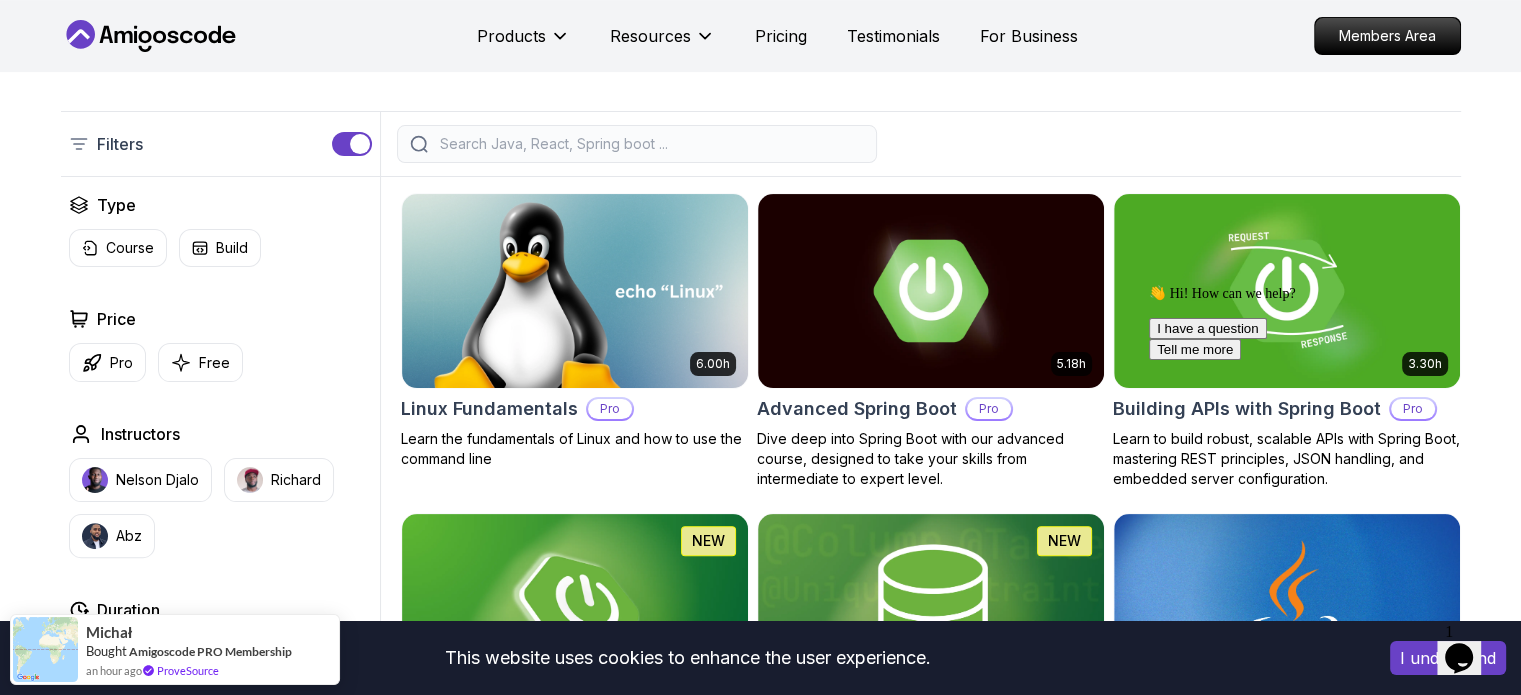 scroll, scrollTop: 300, scrollLeft: 0, axis: vertical 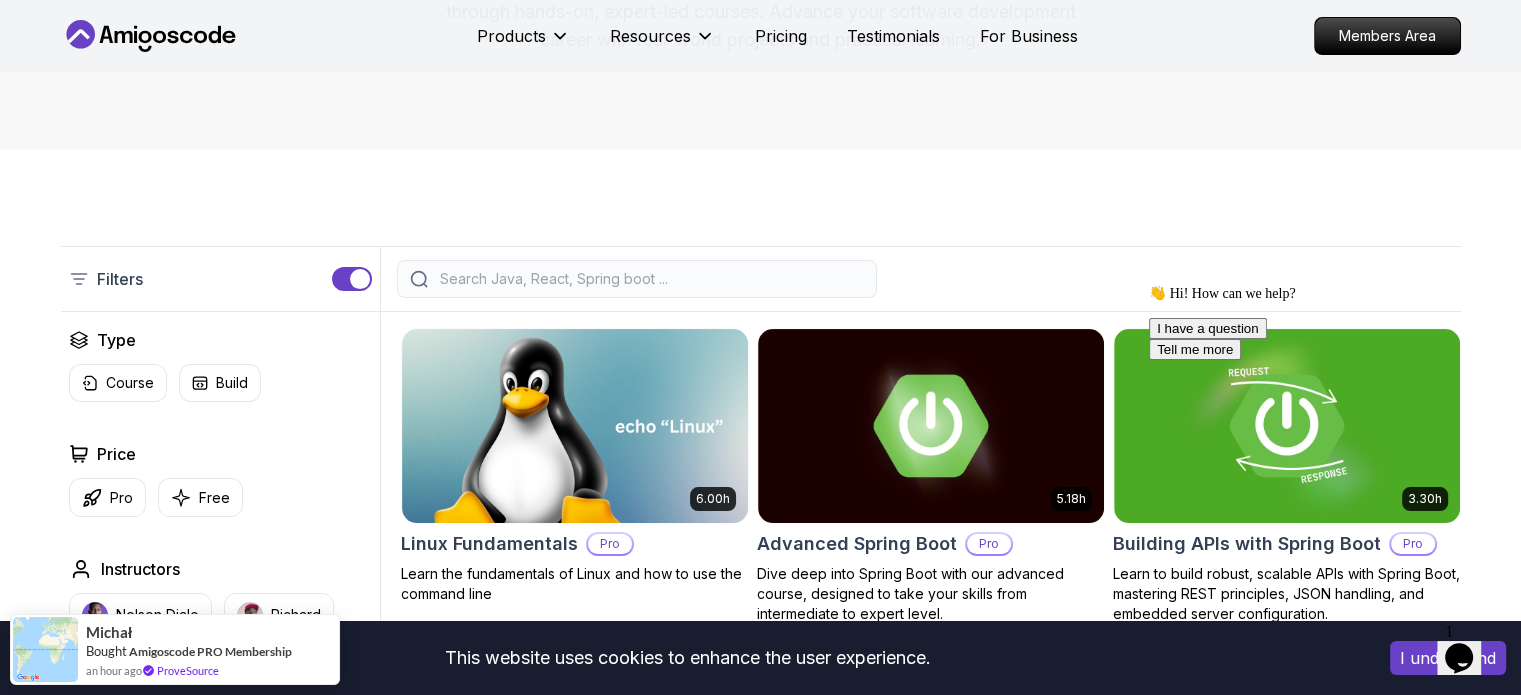 click at bounding box center (650, 279) 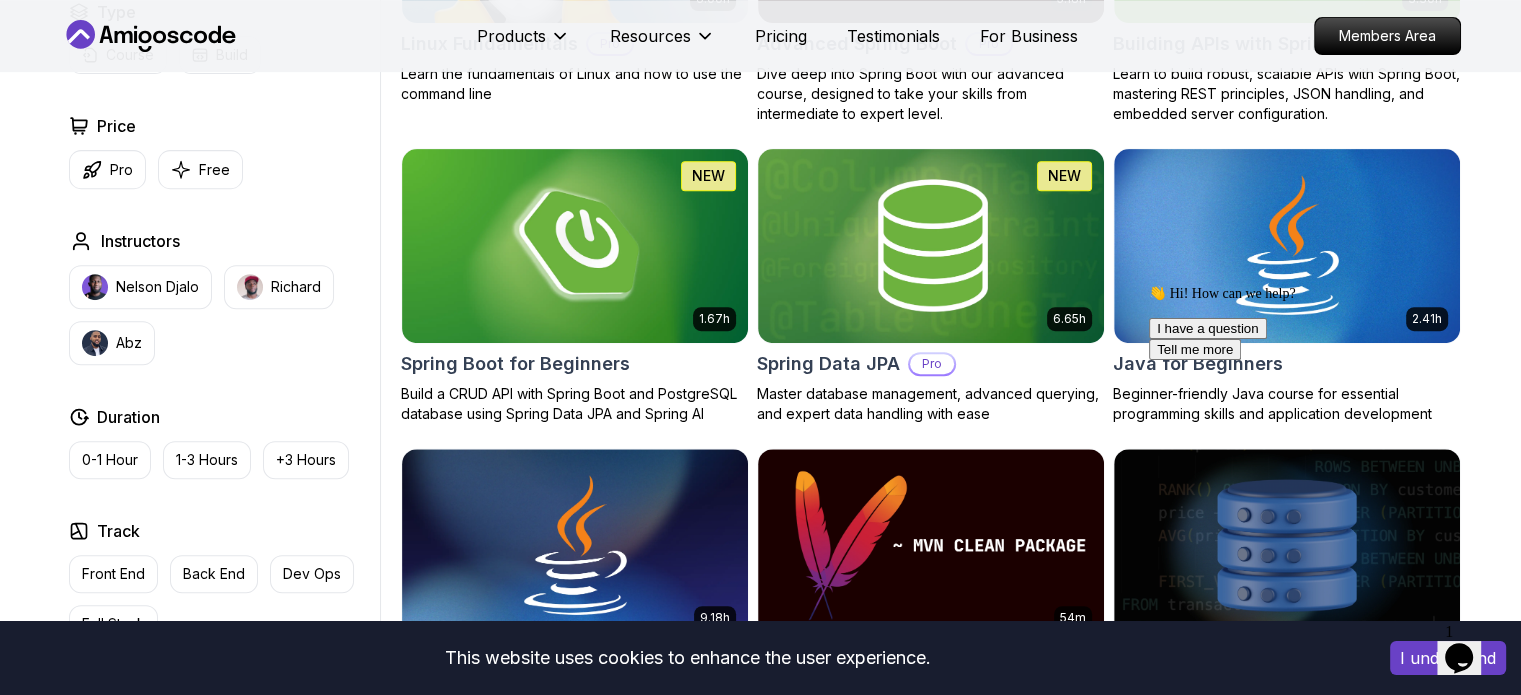 scroll, scrollTop: 500, scrollLeft: 0, axis: vertical 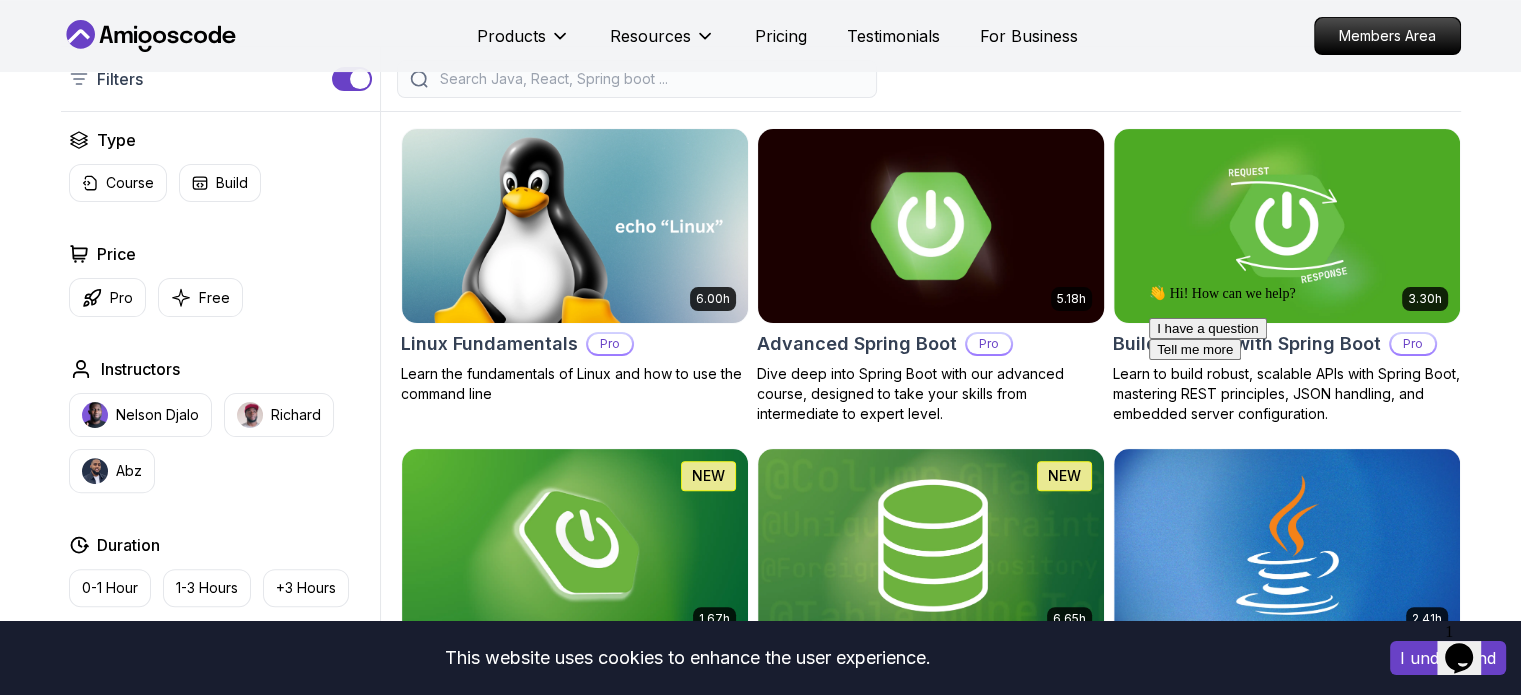 click at bounding box center [930, 225] 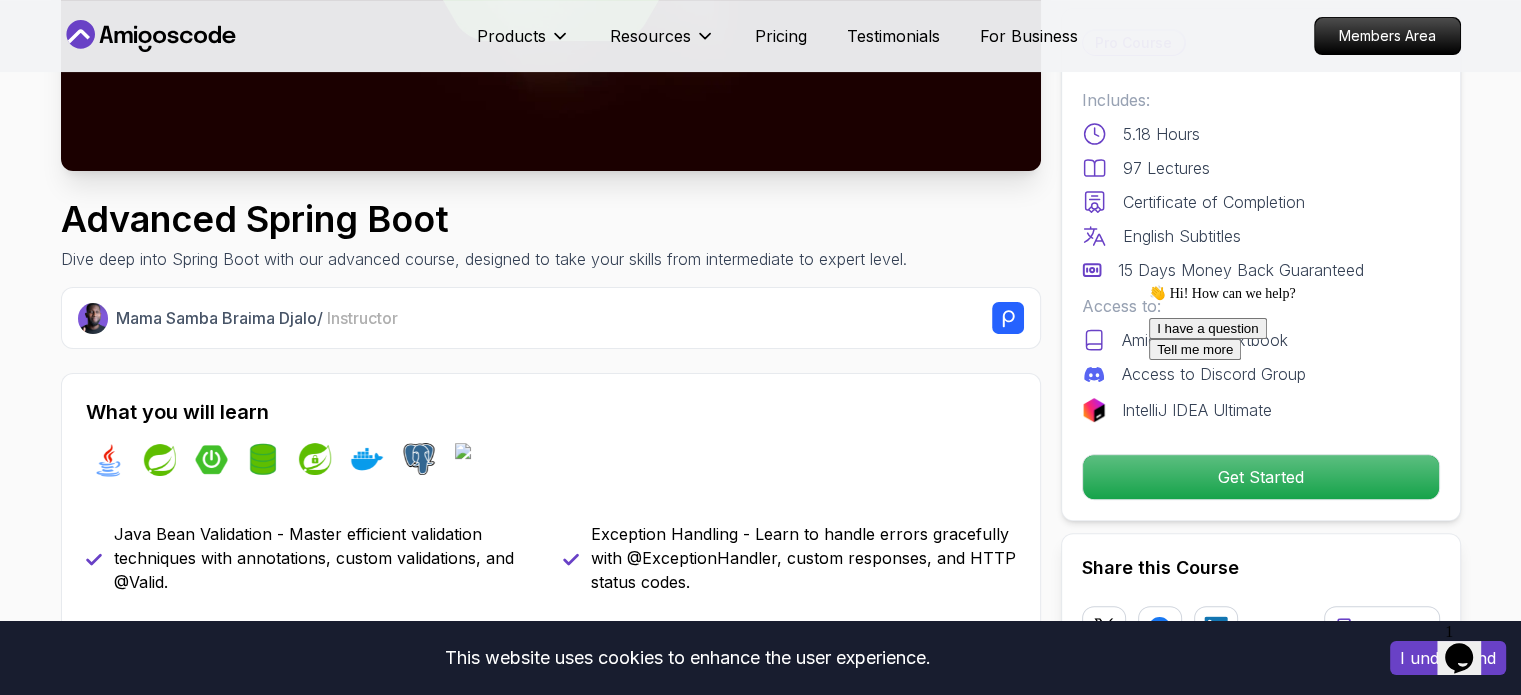 scroll, scrollTop: 0, scrollLeft: 0, axis: both 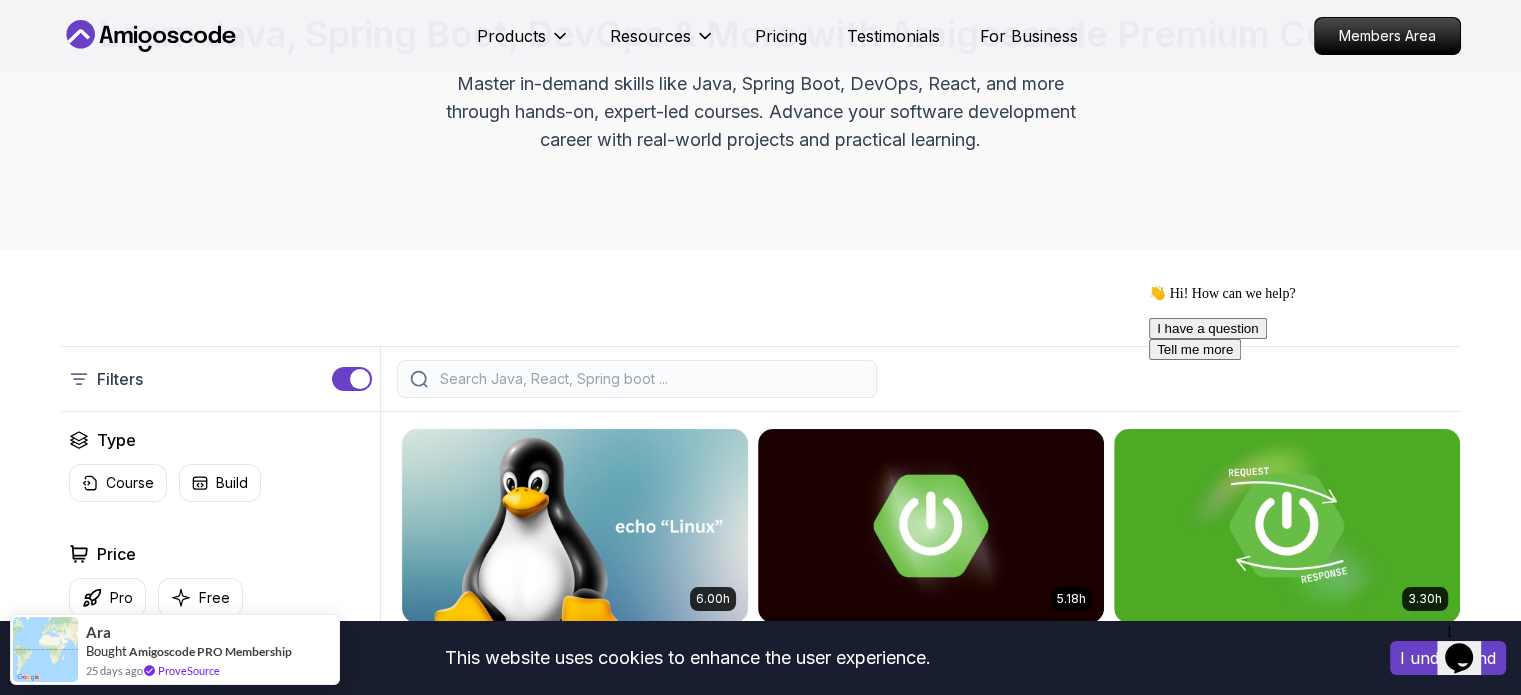 click at bounding box center (650, 379) 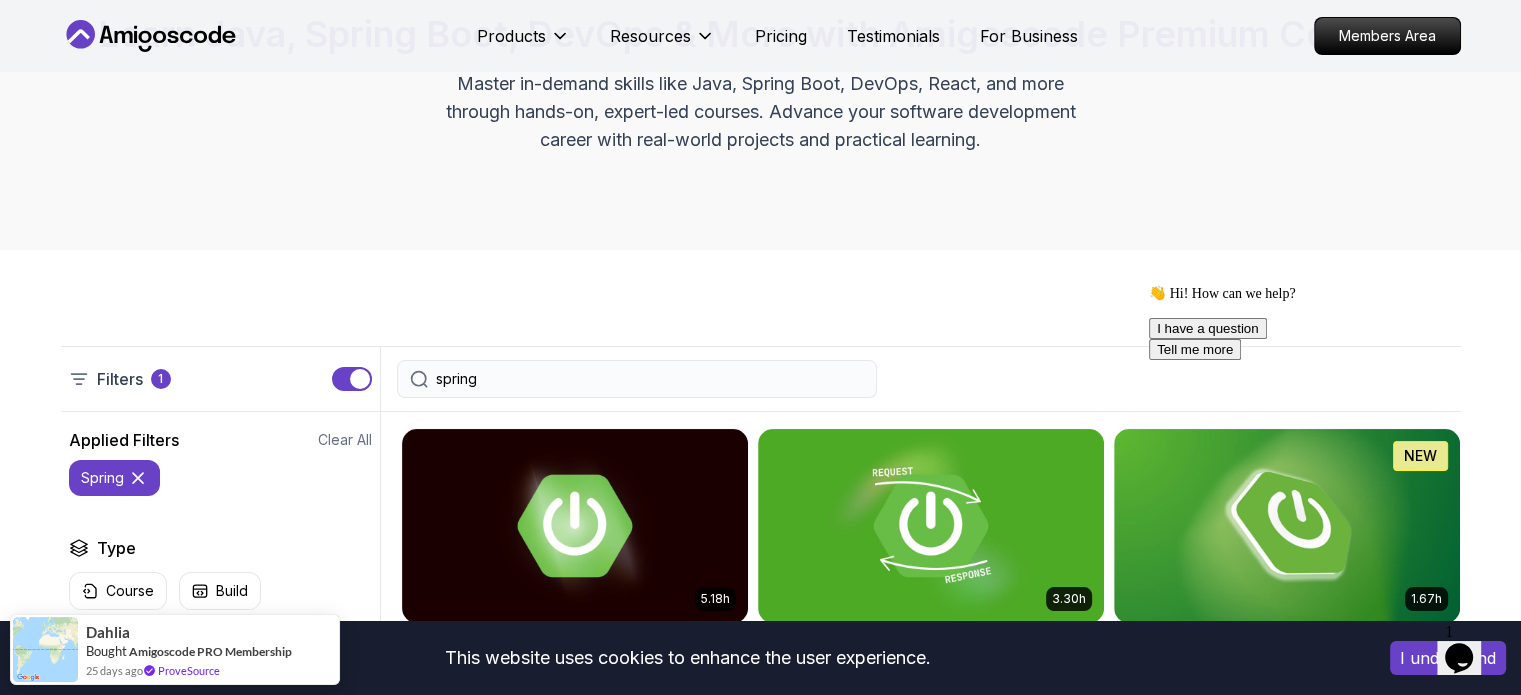 type on "spring" 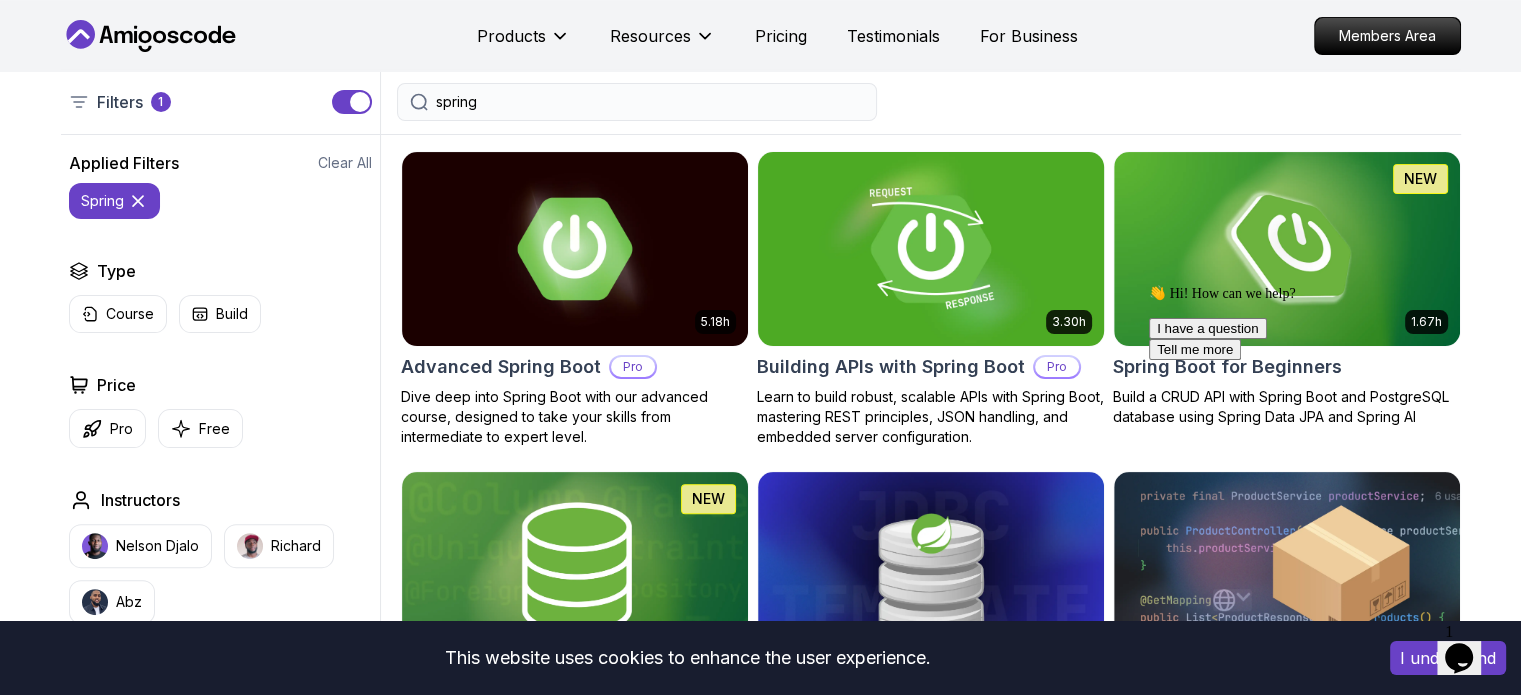 scroll, scrollTop: 500, scrollLeft: 0, axis: vertical 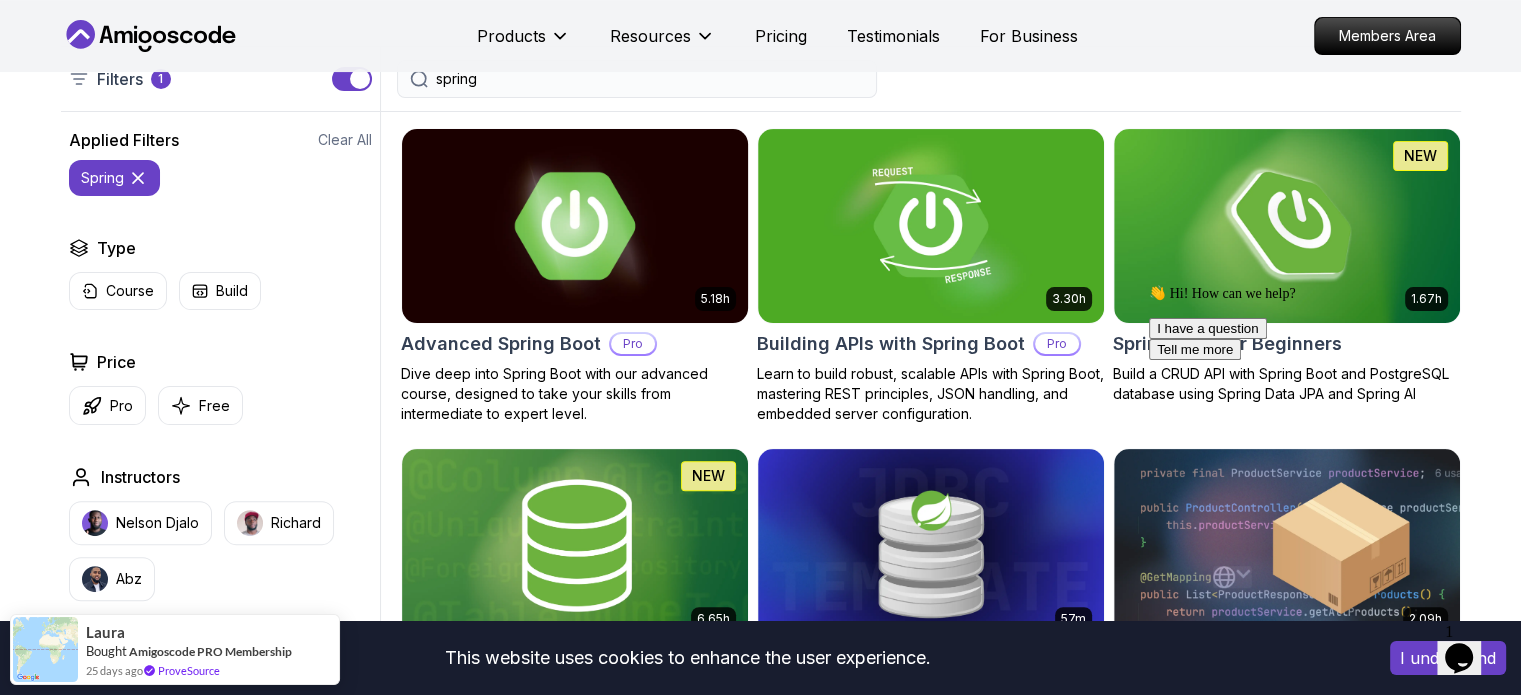 click at bounding box center [574, 225] 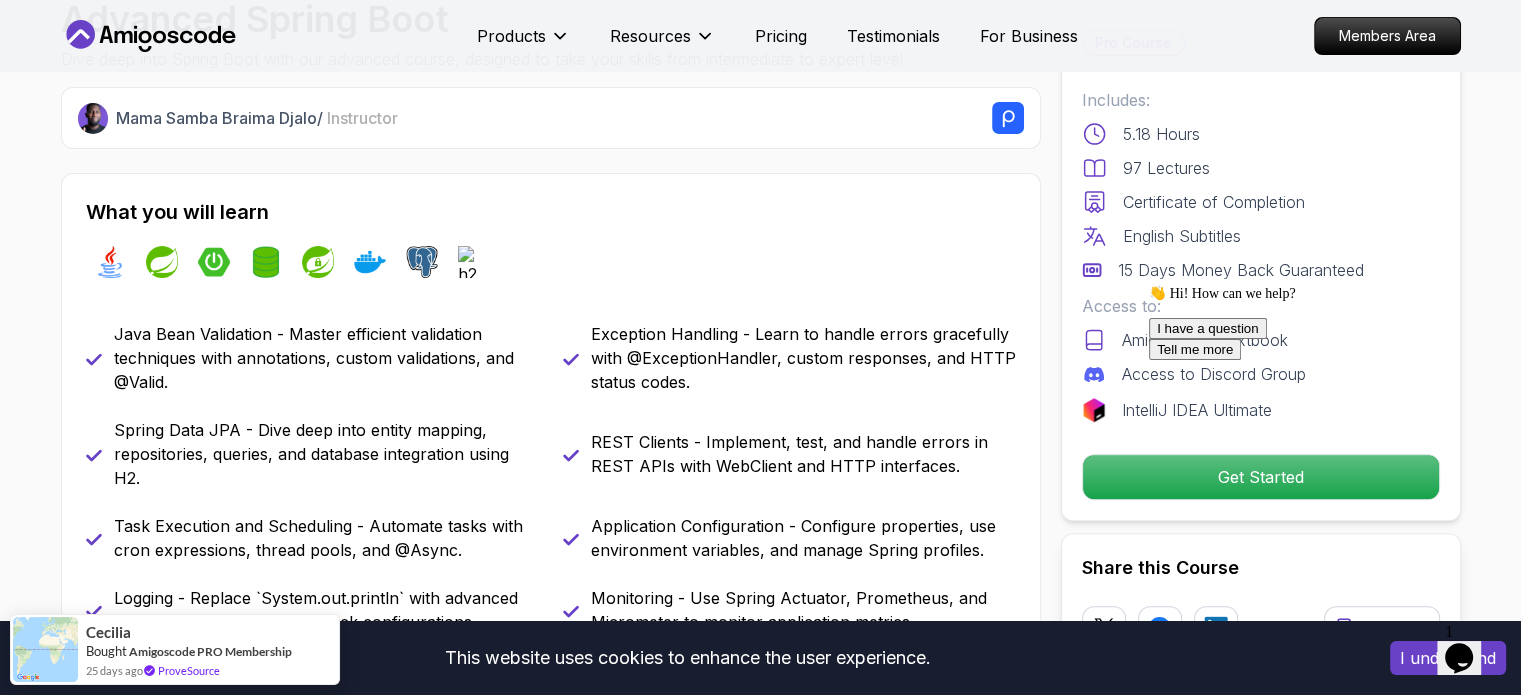scroll, scrollTop: 900, scrollLeft: 0, axis: vertical 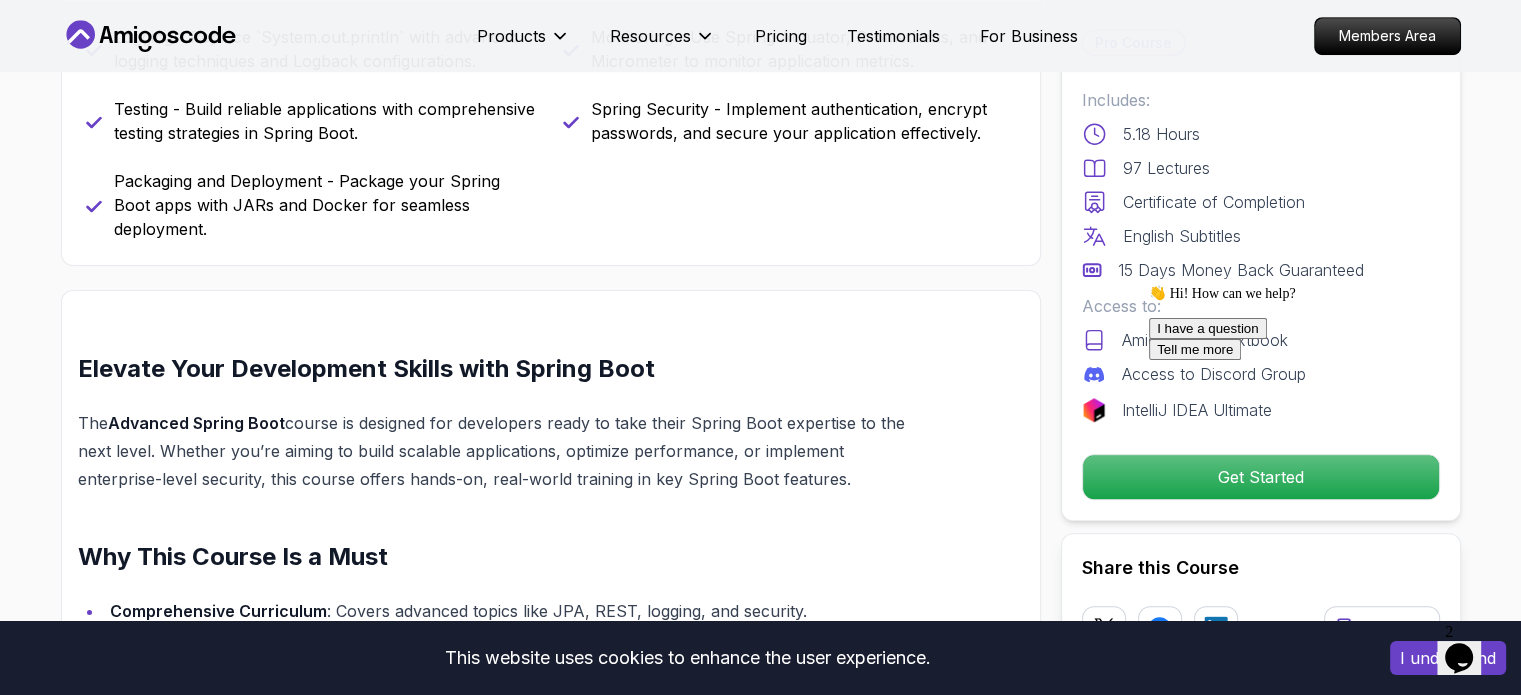 click on "Advanced Spring Boot Dive deep into Spring Boot with our advanced course, designed to take your skills from intermediate to expert level. [FIRST] [LAST]  /   Instructor Pro Course Includes: 5.18 Hours 97 Lectures Certificate of Completion English Subtitles 15 Days Money Back Guaranteed Access to: AmigosCode Textbook Access to Discord Group IntelliJ IDEA Ultimate Get Started Share this Course or Copy link Got a Team of 5 or More? With one subscription, give your entire team access to all courses and features. Check our Business Plan Mama Samba Braima Djalo  /   Instructor What you will learn java spring spring-boot spring-data-jpa spring-security docker postgres h2 Java Bean Validation - Master efficient validation techniques with annotations, custom validations, and @Valid. Exception Handling - Learn to handle errors gracefully with @ExceptionHandler, custom responses, and HTTP status codes. Spring Data JPA - Dive deep into entity mapping, repositories, queries, and database integration using H2." at bounding box center (760, 911) 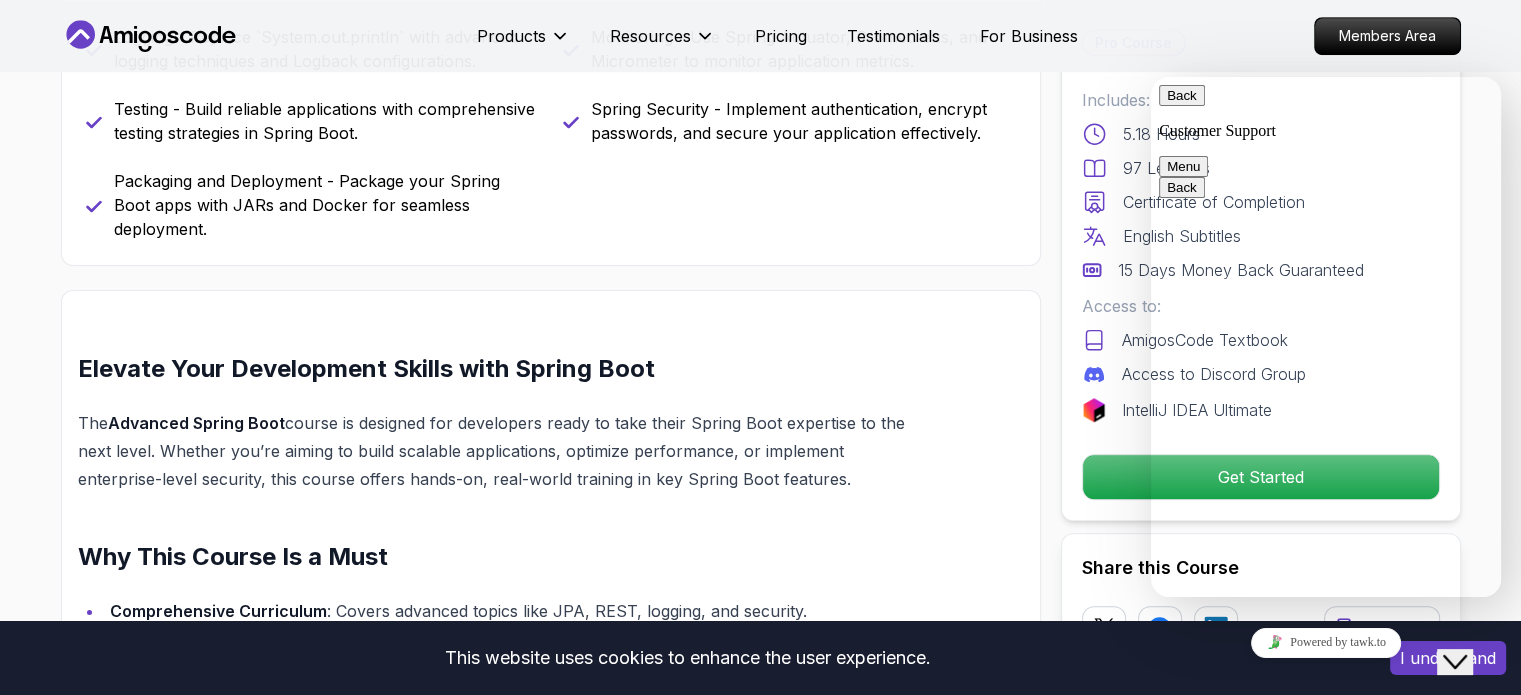 click on "Advanced Spring Boot Dive deep into Spring Boot with our advanced course, designed to take your skills from intermediate to expert level. [FIRST] [LAST]  /   Instructor Pro Course Includes: 5.18 Hours 97 Lectures Certificate of Completion English Subtitles 15 Days Money Back Guaranteed Access to: AmigosCode Textbook Access to Discord Group IntelliJ IDEA Ultimate Get Started Share this Course or Copy link Got a Team of 5 or More? With one subscription, give your entire team access to all courses and features. Check our Business Plan Mama Samba Braima Djalo  /   Instructor What you will learn java spring spring-boot spring-data-jpa spring-security docker postgres h2 Java Bean Validation - Master efficient validation techniques with annotations, custom validations, and @Valid. Exception Handling - Learn to handle errors gracefully with @ExceptionHandler, custom responses, and HTTP status codes. Spring Data JPA - Dive deep into entity mapping, repositories, queries, and database integration using H2." at bounding box center [760, 911] 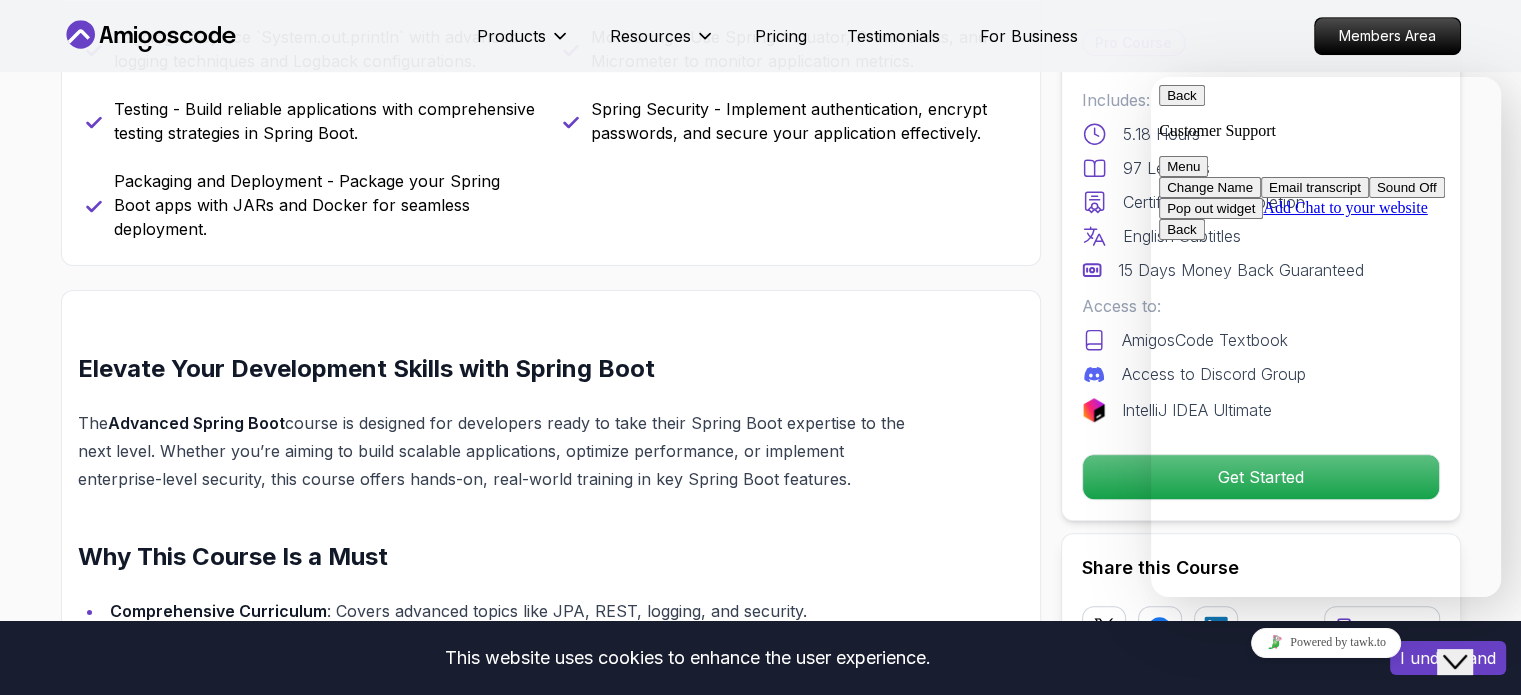 click on "Close Chat This icon closes the chat window." 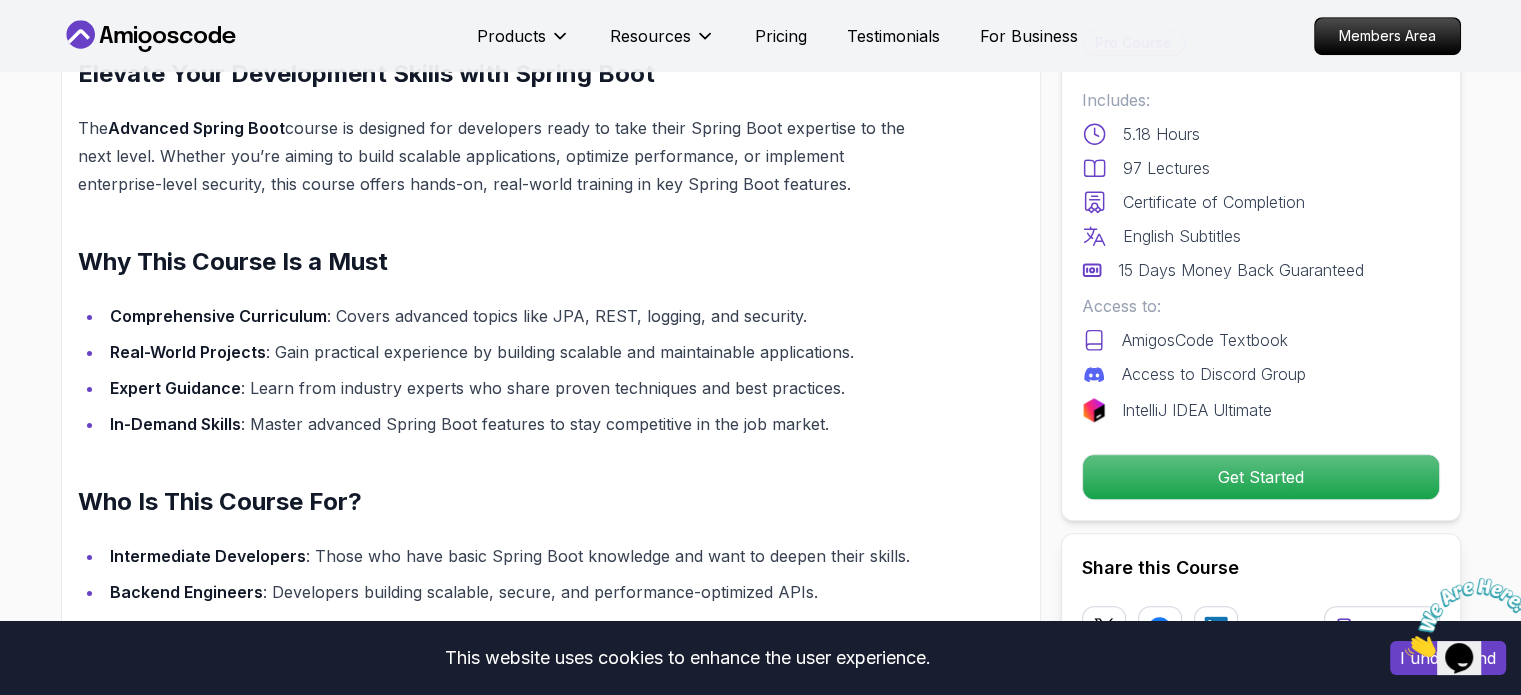 scroll, scrollTop: 1661, scrollLeft: 0, axis: vertical 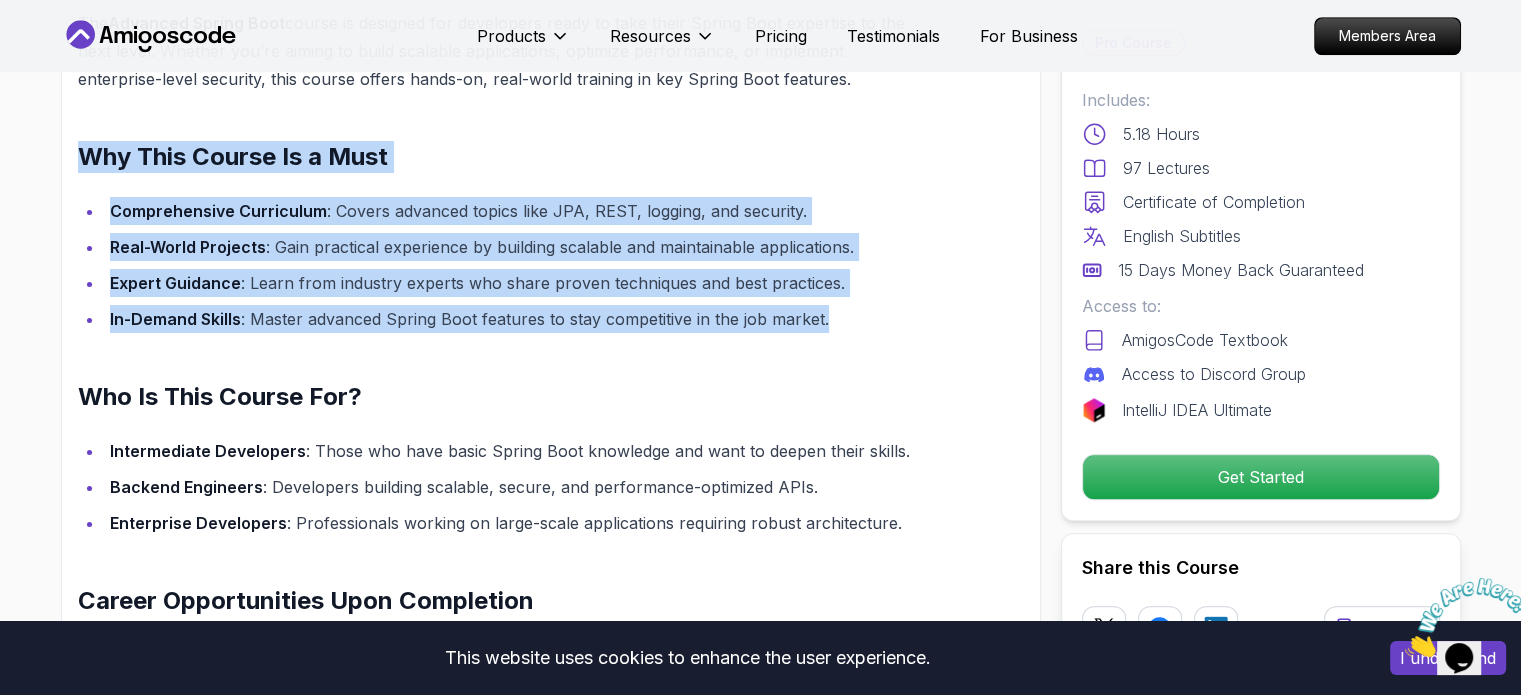 drag, startPoint x: 841, startPoint y: 295, endPoint x: 62, endPoint y: 131, distance: 796.076 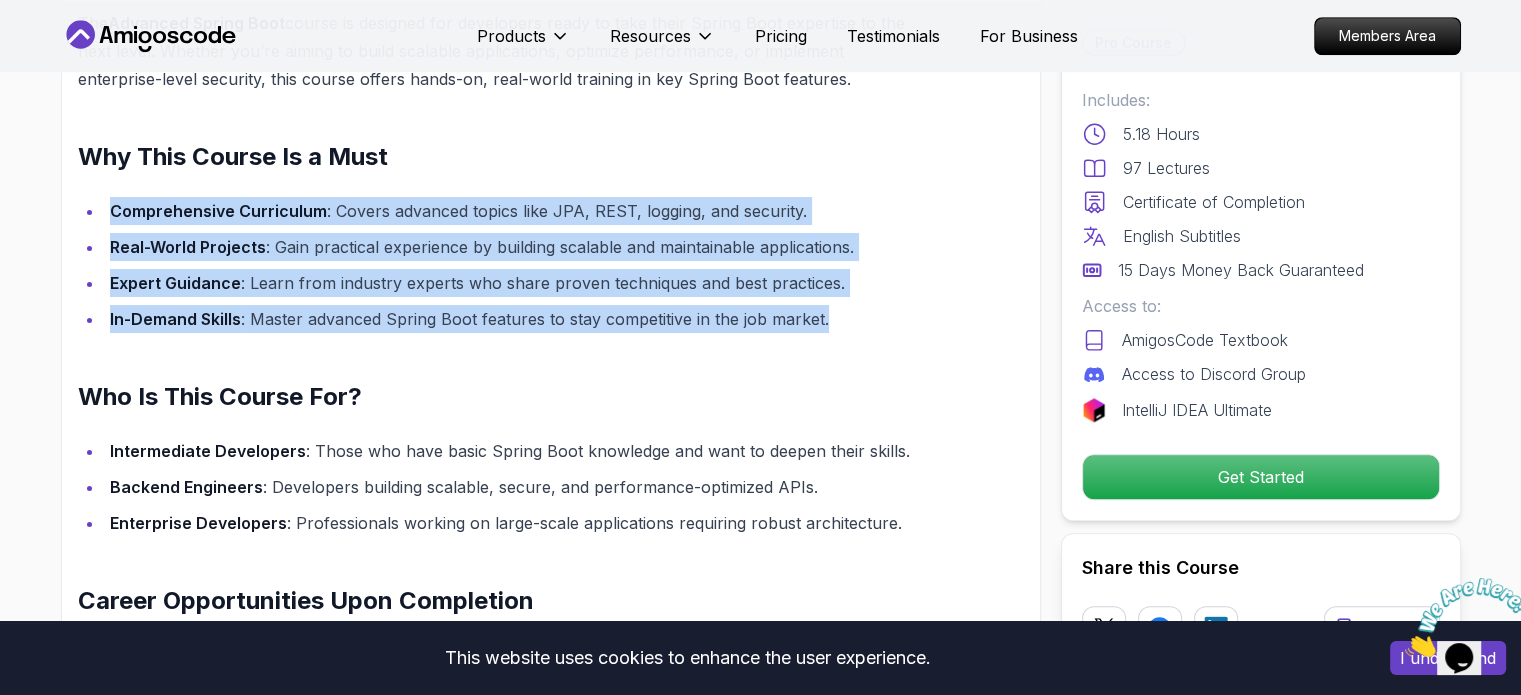 drag, startPoint x: 839, startPoint y: 301, endPoint x: 32, endPoint y: 164, distance: 818.54626 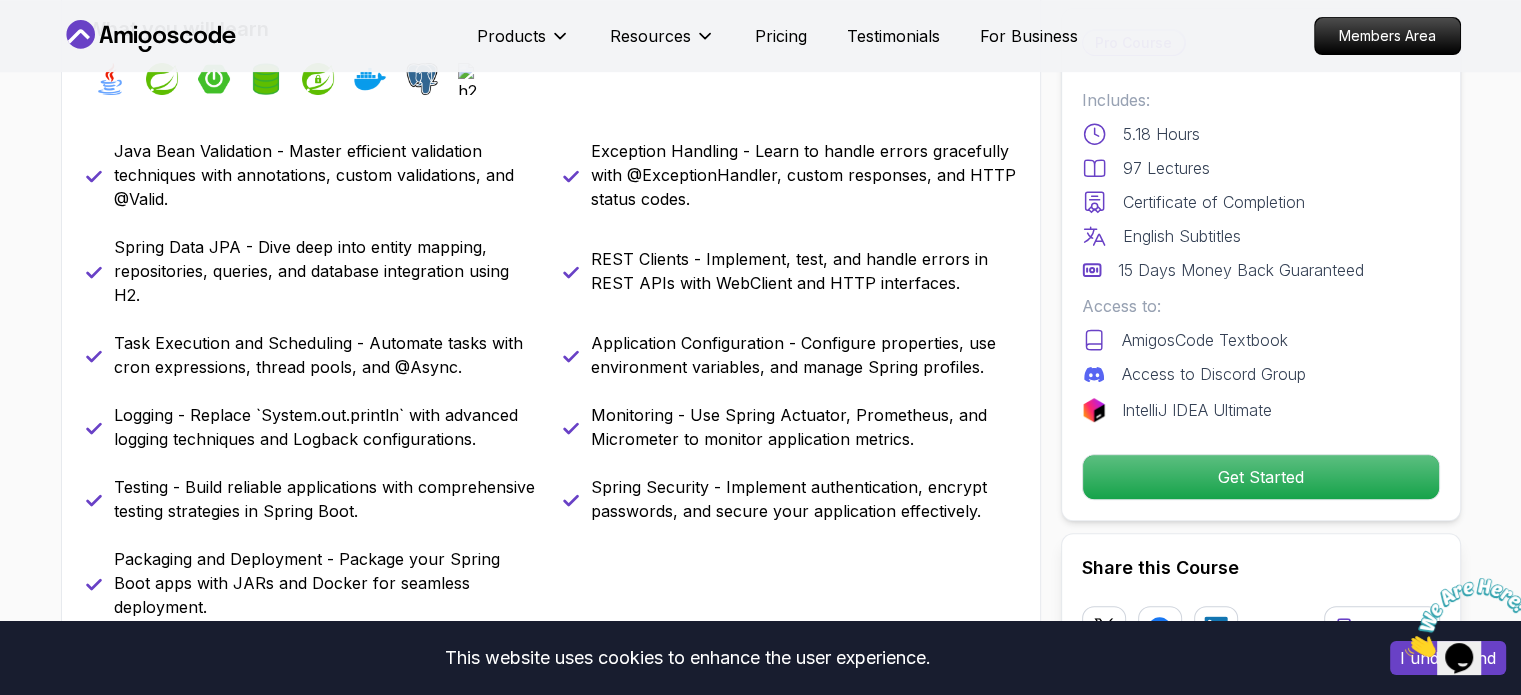 scroll, scrollTop: 861, scrollLeft: 0, axis: vertical 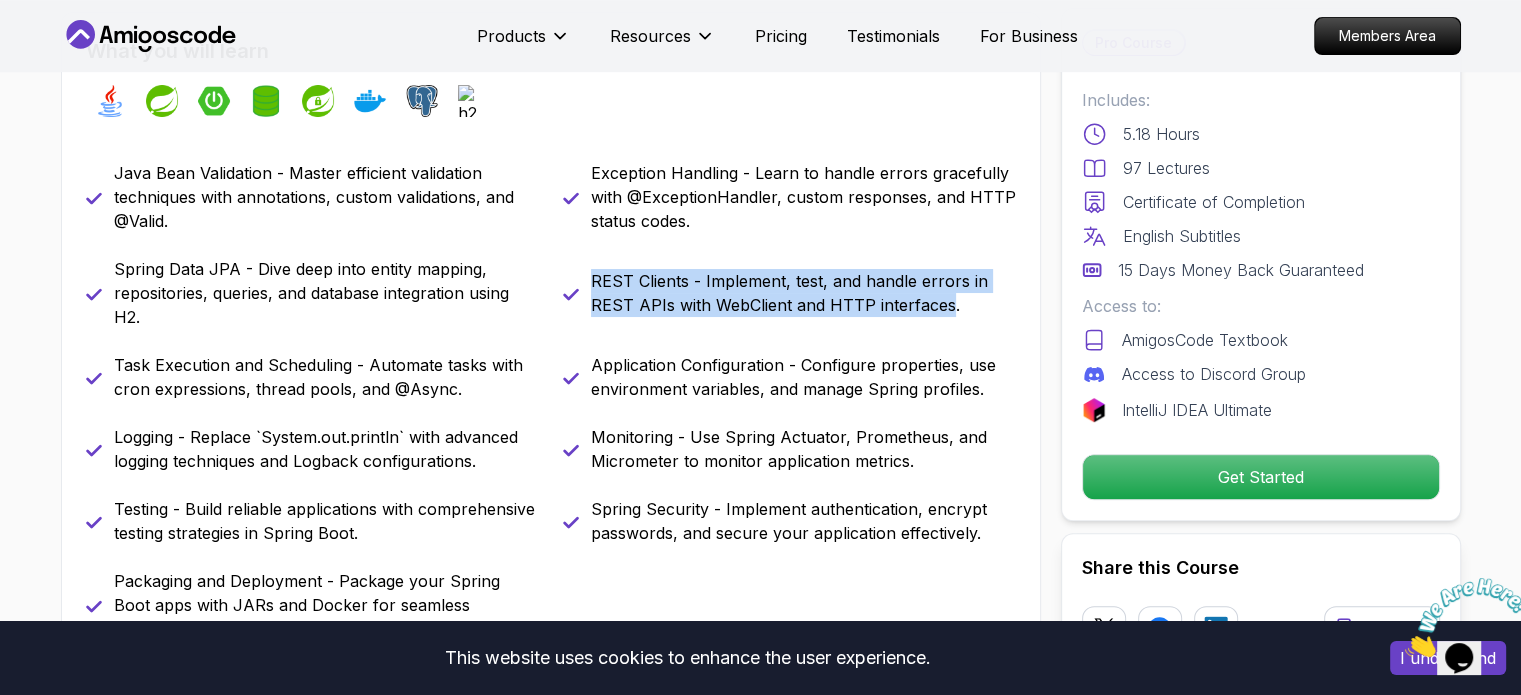 drag, startPoint x: 949, startPoint y: 304, endPoint x: 640, endPoint y: 295, distance: 309.13104 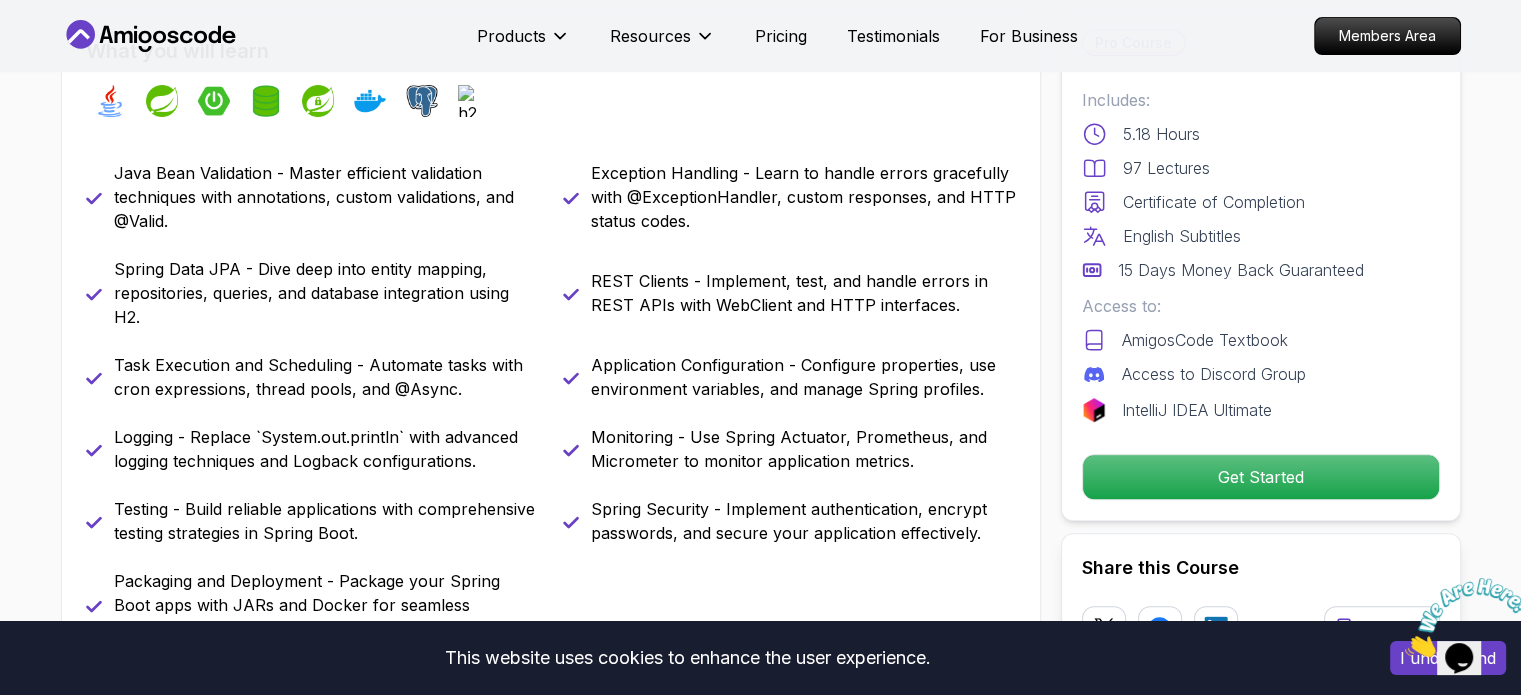 click on "REST Clients - Implement, test, and handle errors in REST APIs with WebClient and HTTP interfaces." at bounding box center [803, 293] 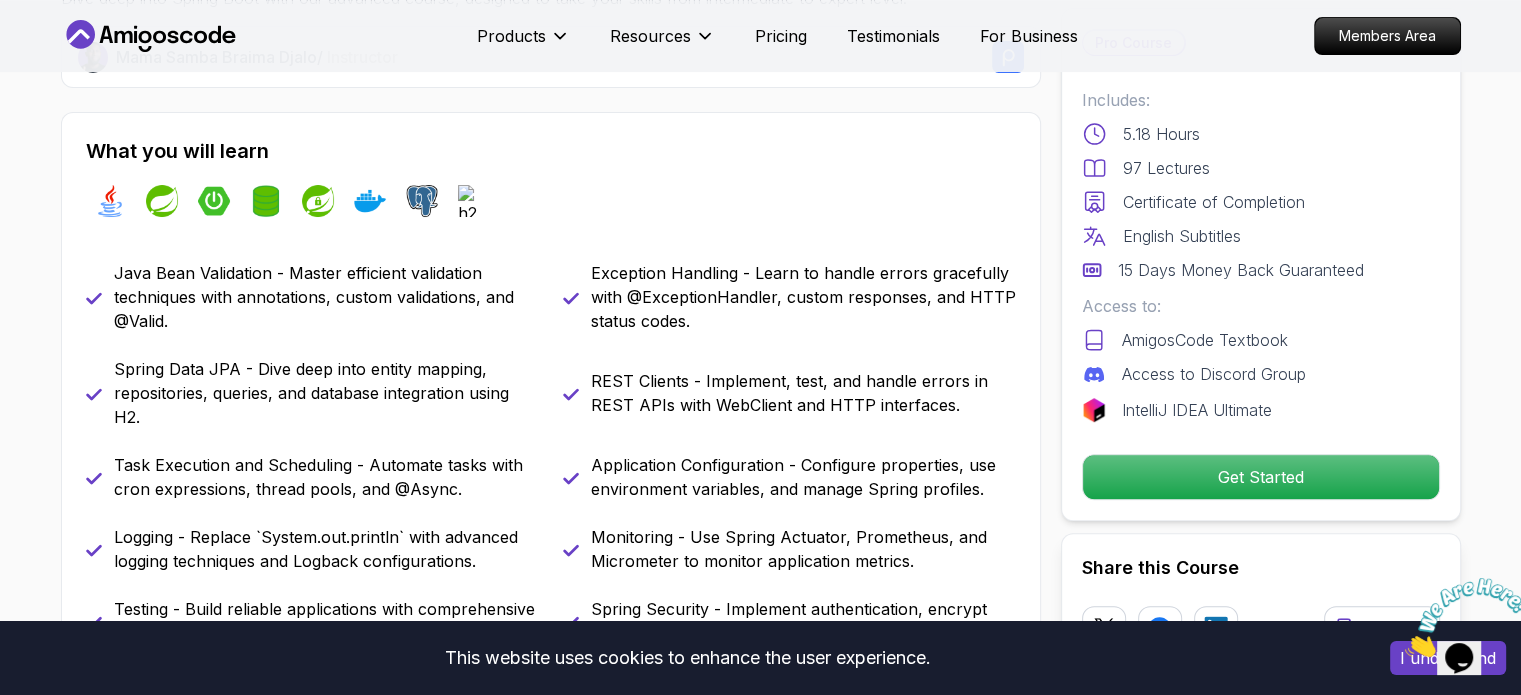 scroll, scrollTop: 861, scrollLeft: 0, axis: vertical 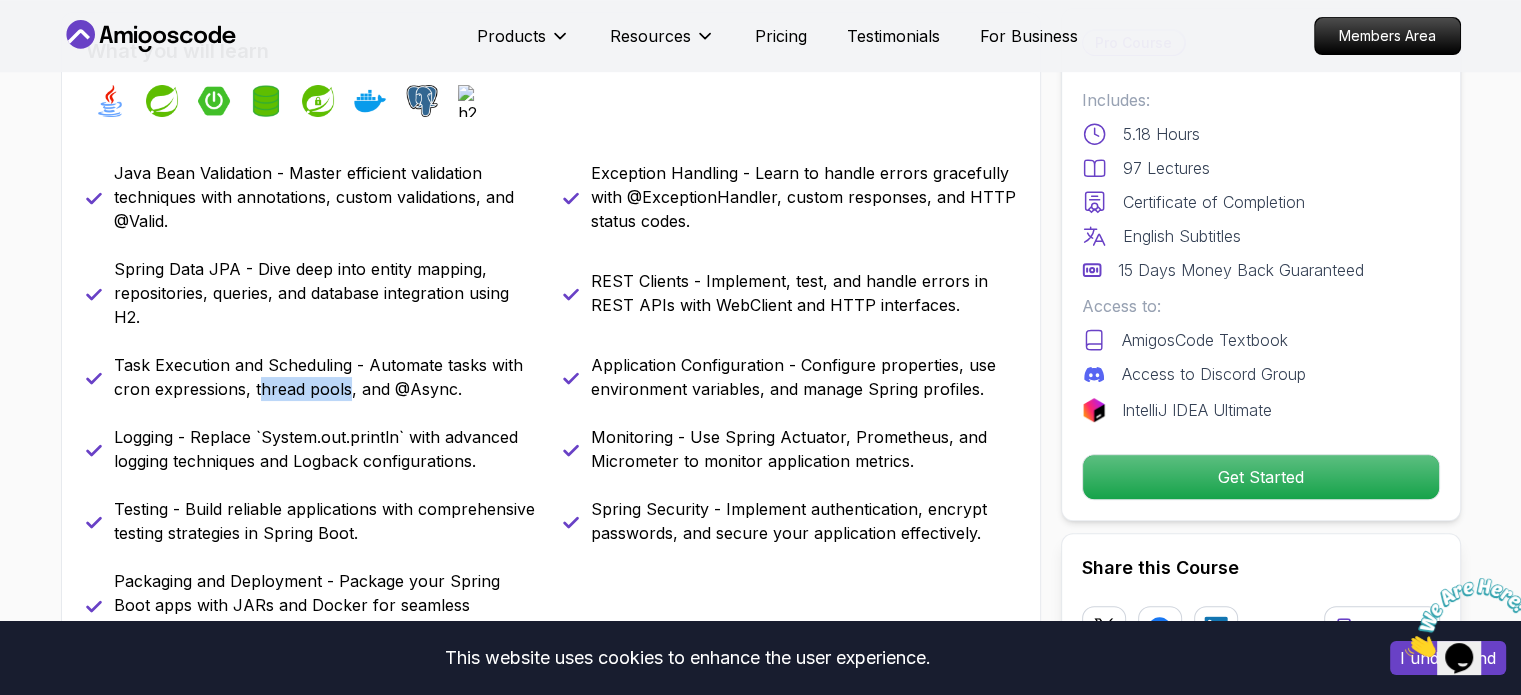 drag, startPoint x: 346, startPoint y: 392, endPoint x: 306, endPoint y: 419, distance: 48.259712 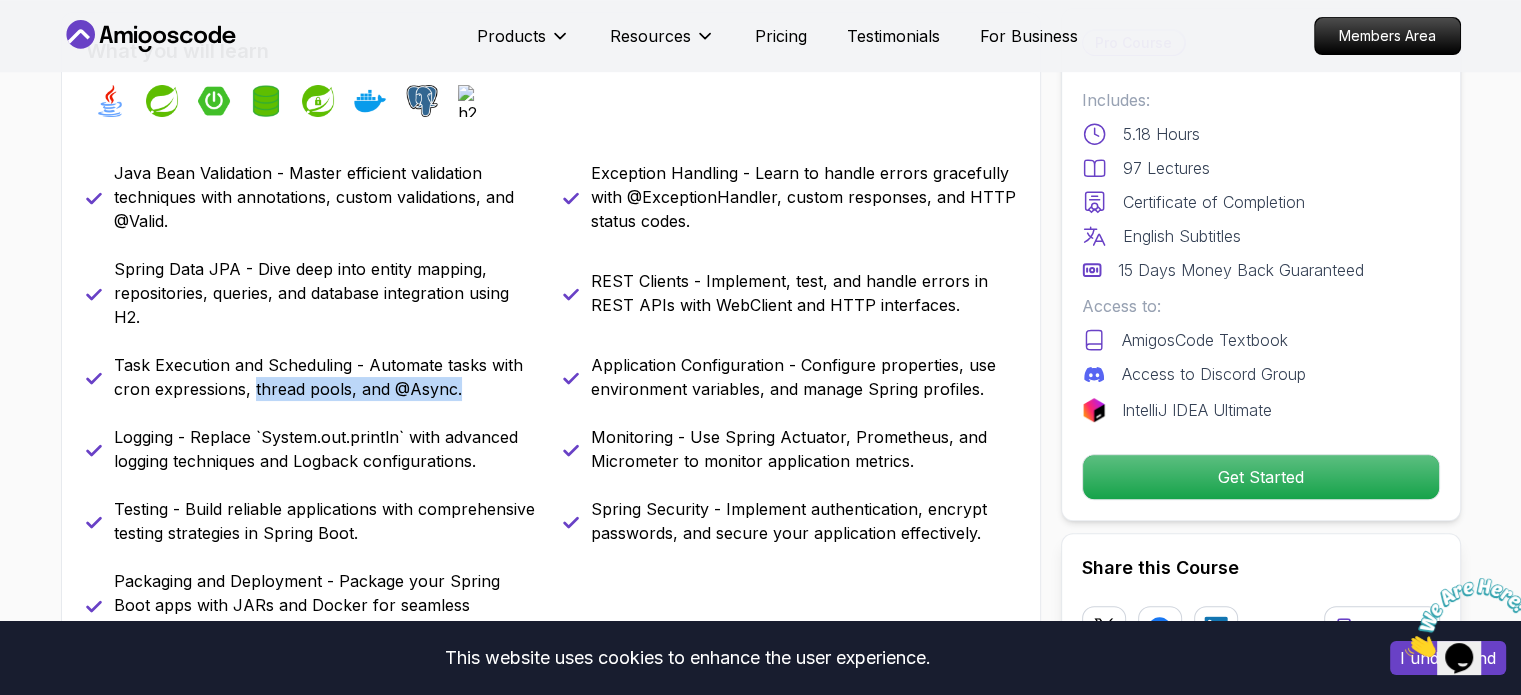 drag, startPoint x: 453, startPoint y: 390, endPoint x: 524, endPoint y: 479, distance: 113.85078 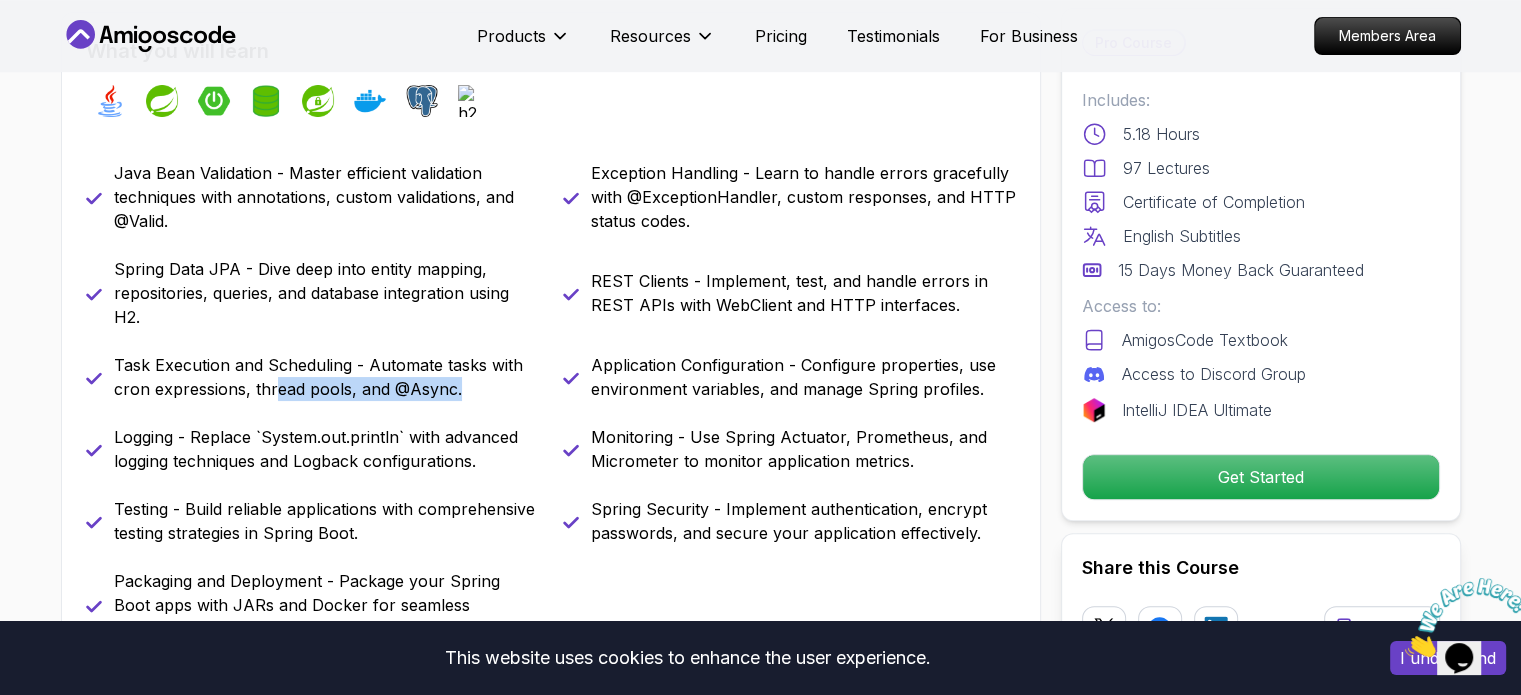 click on "Java Bean Validation - Master efficient validation techniques with annotations, custom validations, and @Valid. Exception Handling - Learn to handle errors gracefully with @ExceptionHandler, custom responses, and HTTP status codes. Spring Data JPA - Dive deep into entity mapping, repositories, queries, and database integration using H2. REST Clients - Implement, test, and handle errors in REST APIs with WebClient and HTTP interfaces. Task Execution and Scheduling - Automate tasks with cron expressions, thread pools, and @Async. Application Configuration - Configure properties, use environment variables, and manage Spring profiles. Logging - Replace `System.out.println` with advanced logging techniques and Logback configurations. Monitoring - Use Spring Actuator, Prometheus, and Micrometer to monitor application metrics. Testing - Build reliable applications with comprehensive testing strategies in Spring Boot." at bounding box center [551, 401] 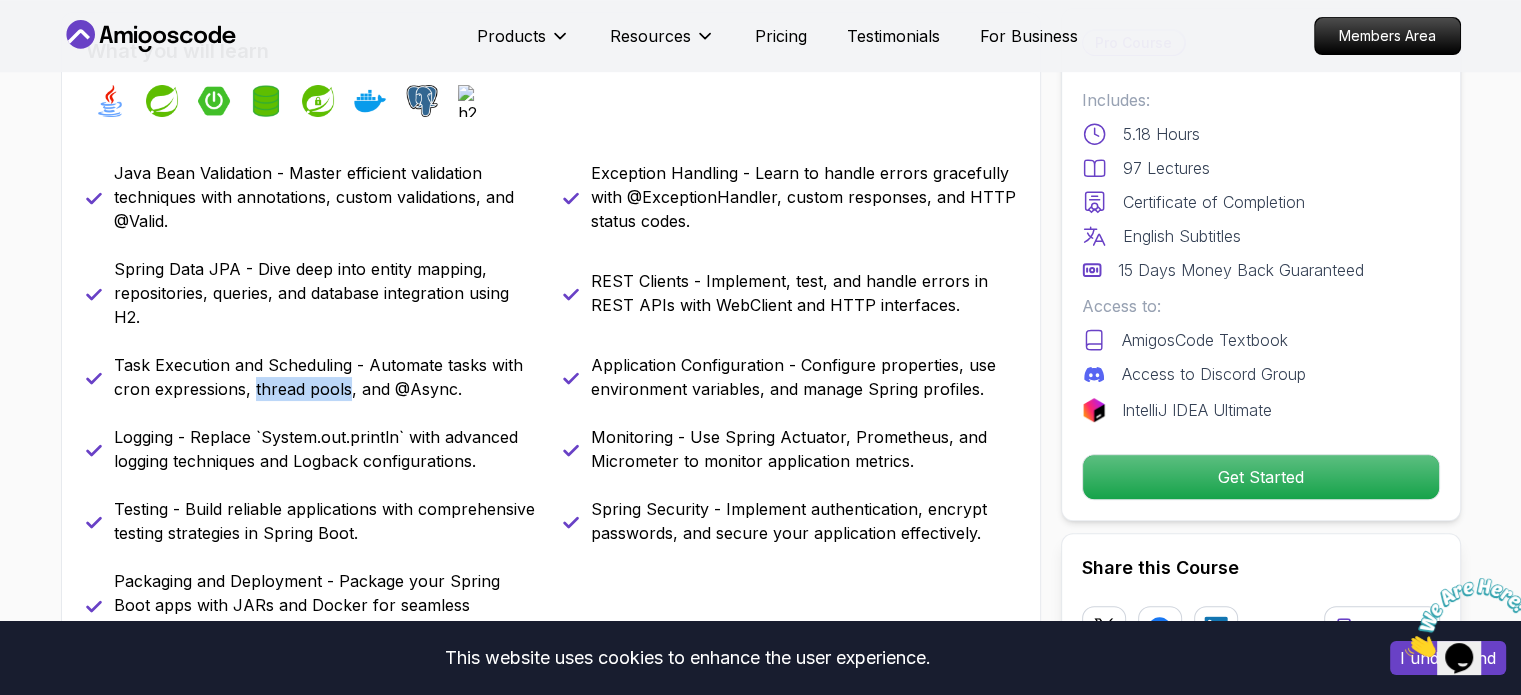 drag, startPoint x: 344, startPoint y: 391, endPoint x: 250, endPoint y: 395, distance: 94.08507 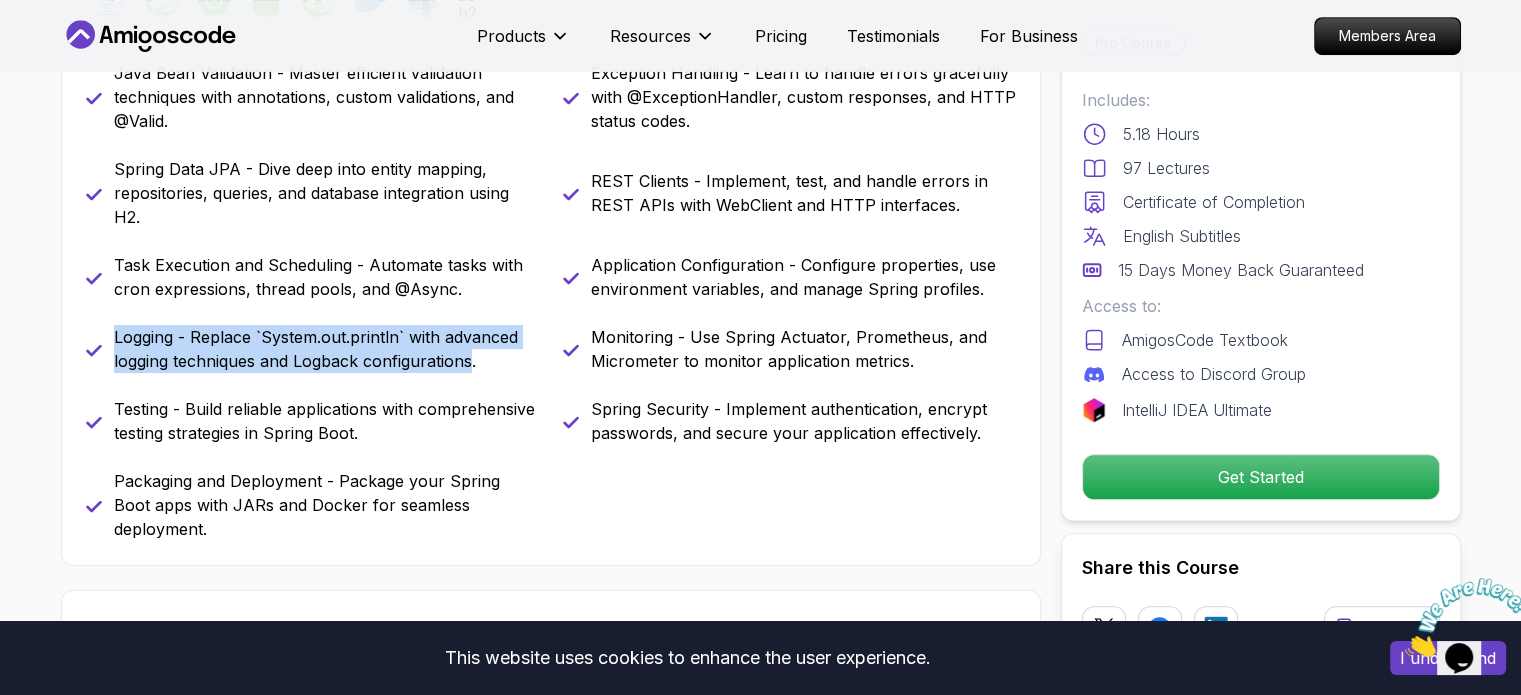 drag, startPoint x: 474, startPoint y: 364, endPoint x: 105, endPoint y: 335, distance: 370.13782 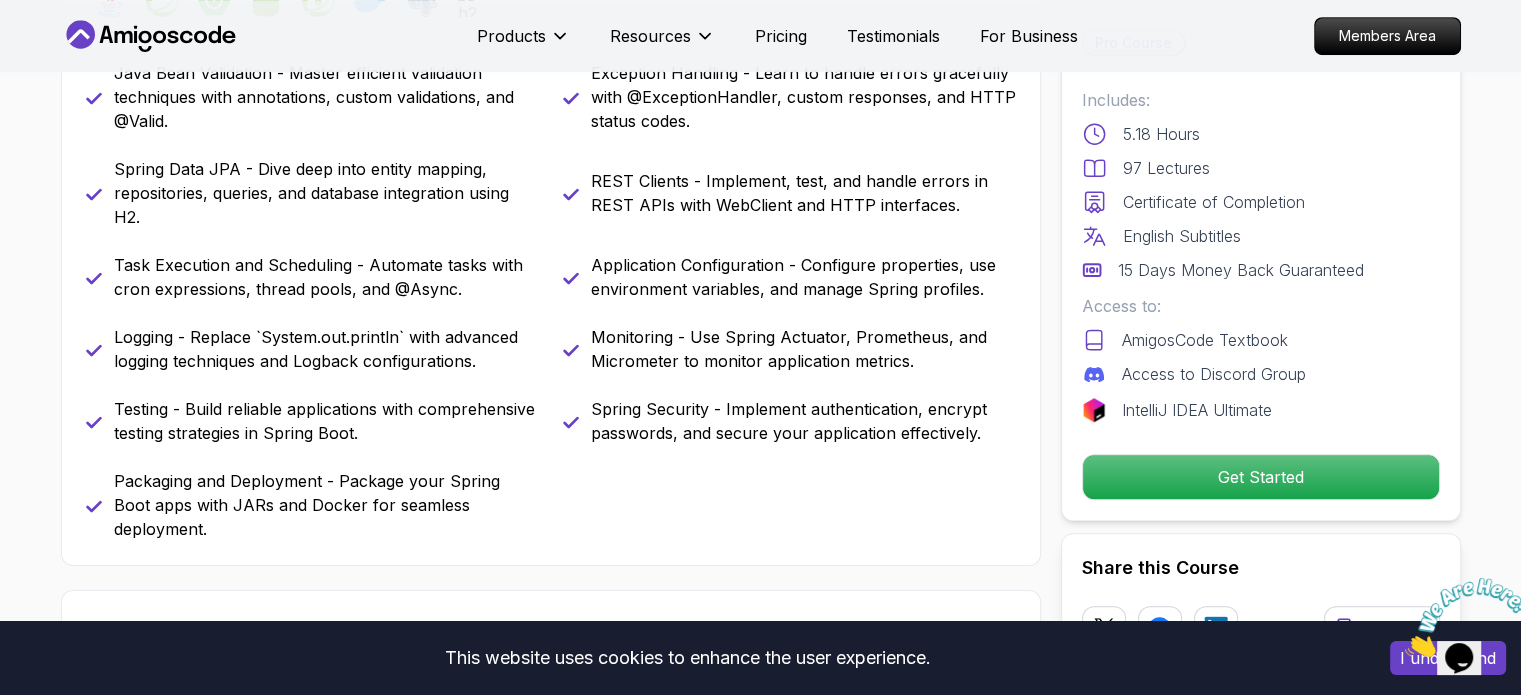 click on "Java Bean Validation - Master efficient validation techniques with annotations, custom validations, and @Valid. Exception Handling - Learn to handle errors gracefully with @ExceptionHandler, custom responses, and HTTP status codes. Spring Data JPA - Dive deep into entity mapping, repositories, queries, and database integration using H2. REST Clients - Implement, test, and handle errors in REST APIs with WebClient and HTTP interfaces. Task Execution and Scheduling - Automate tasks with cron expressions, thread pools, and @Async. Application Configuration - Configure properties, use environment variables, and manage Spring profiles. Logging - Replace `System.out.println` with advanced logging techniques and Logback configurations. Monitoring - Use Spring Actuator, Prometheus, and Micrometer to monitor application metrics. Testing - Build reliable applications with comprehensive testing strategies in Spring Boot." at bounding box center [551, 301] 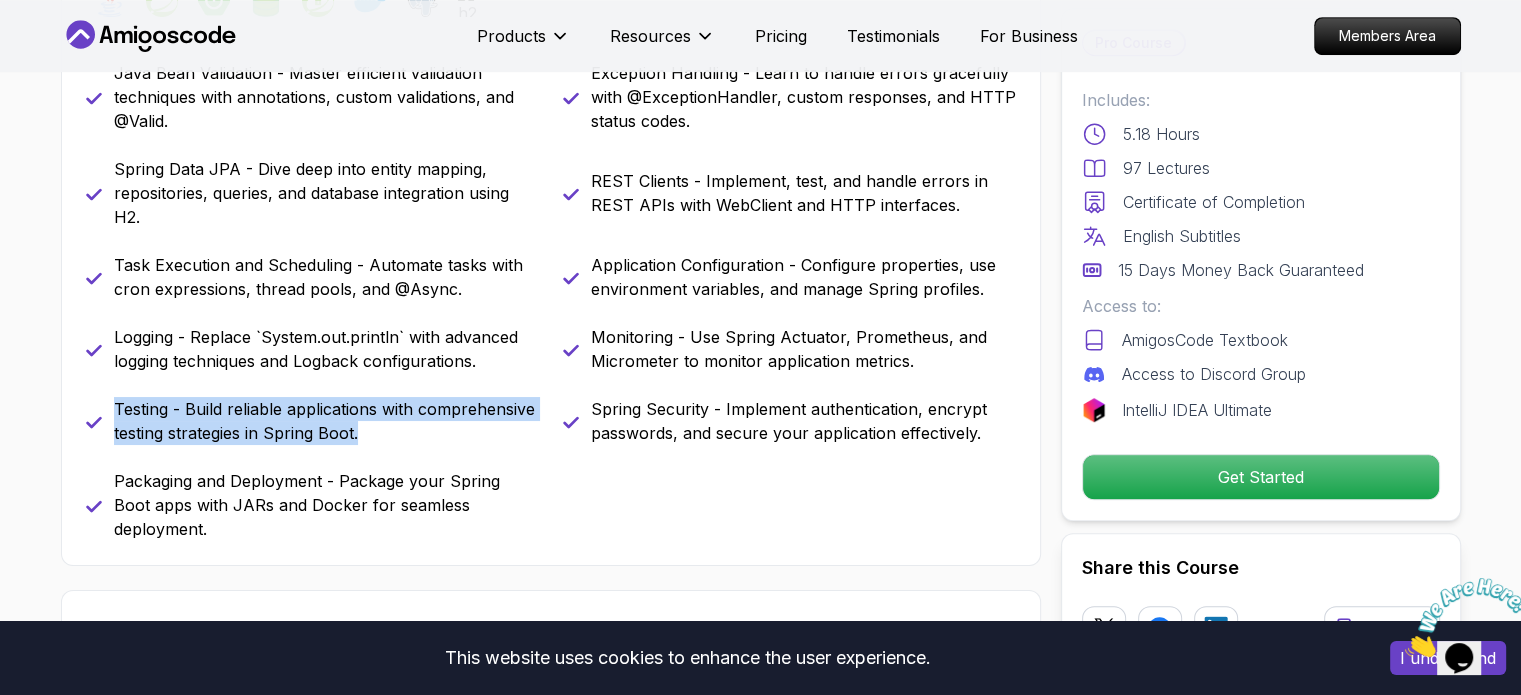 drag, startPoint x: 372, startPoint y: 440, endPoint x: 99, endPoint y: 415, distance: 274.1423 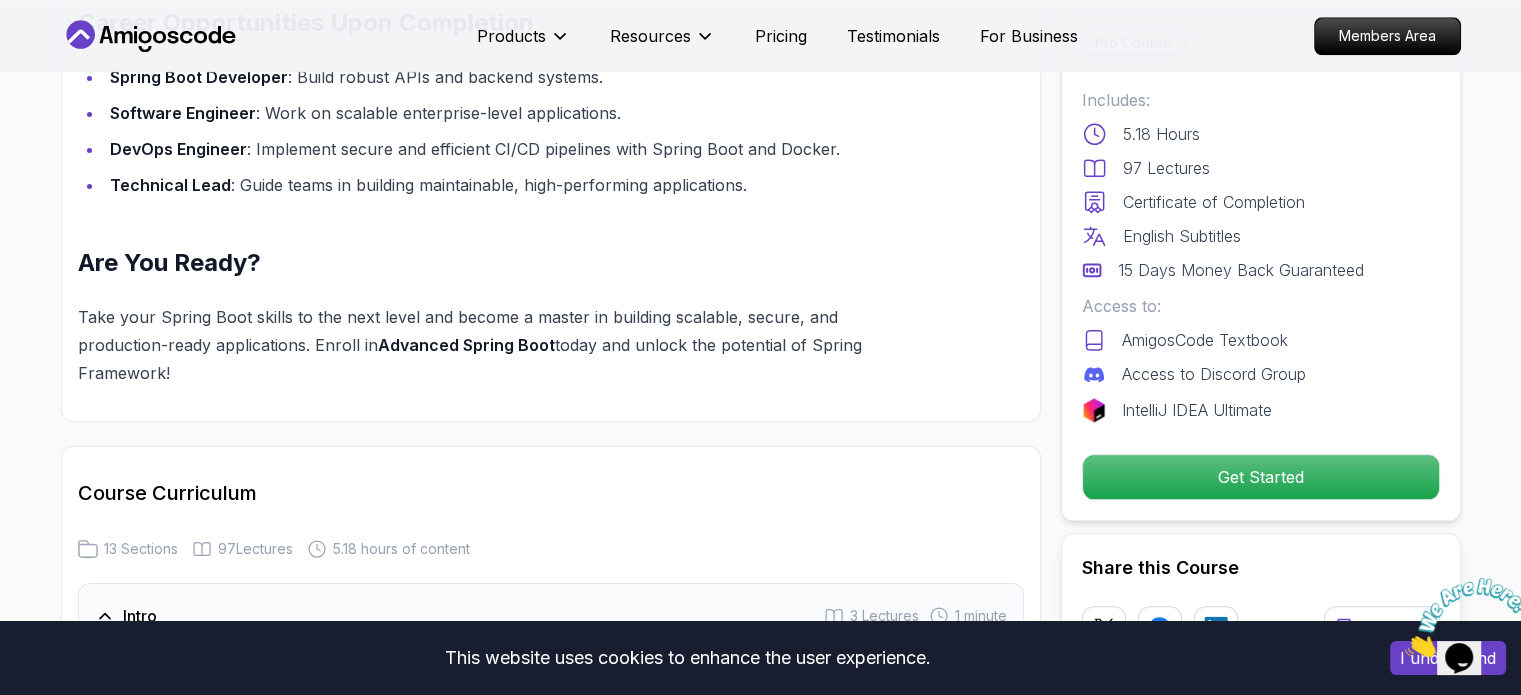 scroll, scrollTop: 1961, scrollLeft: 0, axis: vertical 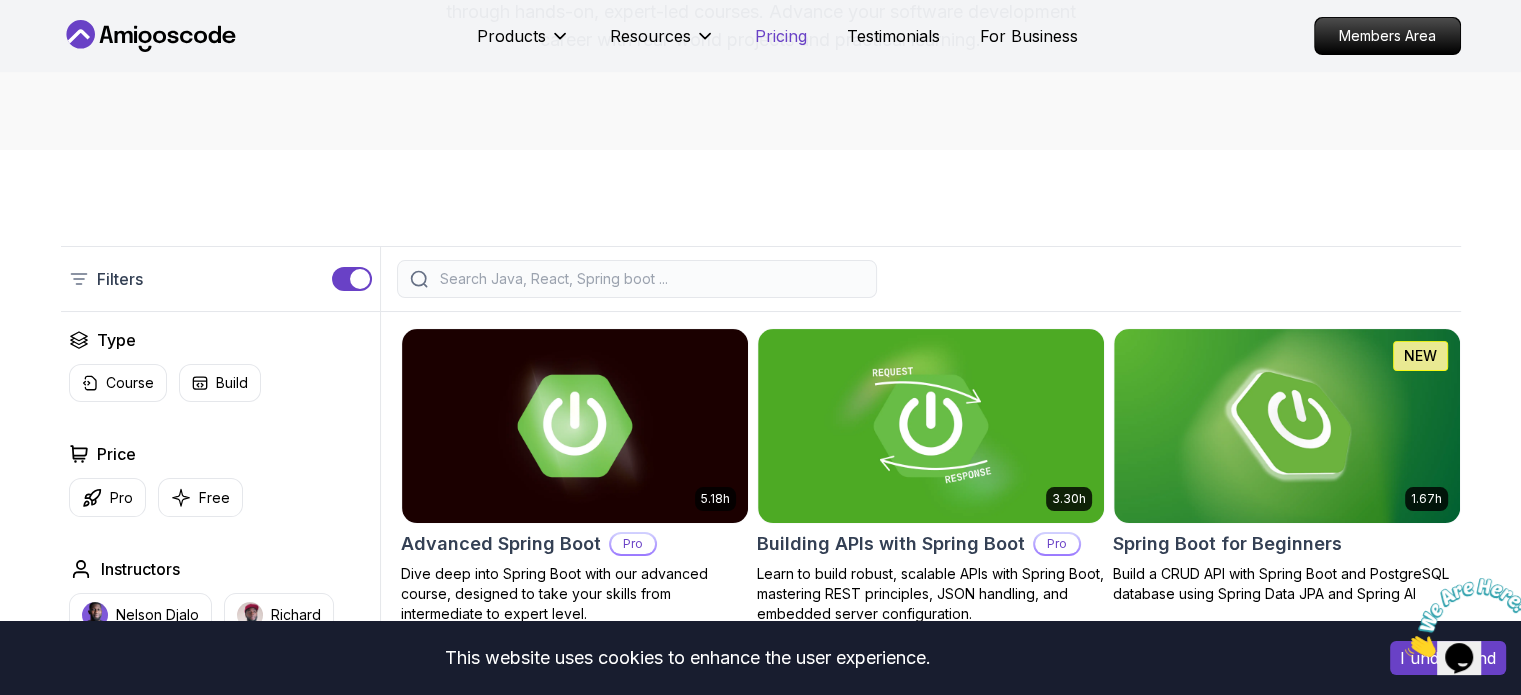 click on "Pricing" at bounding box center (781, 36) 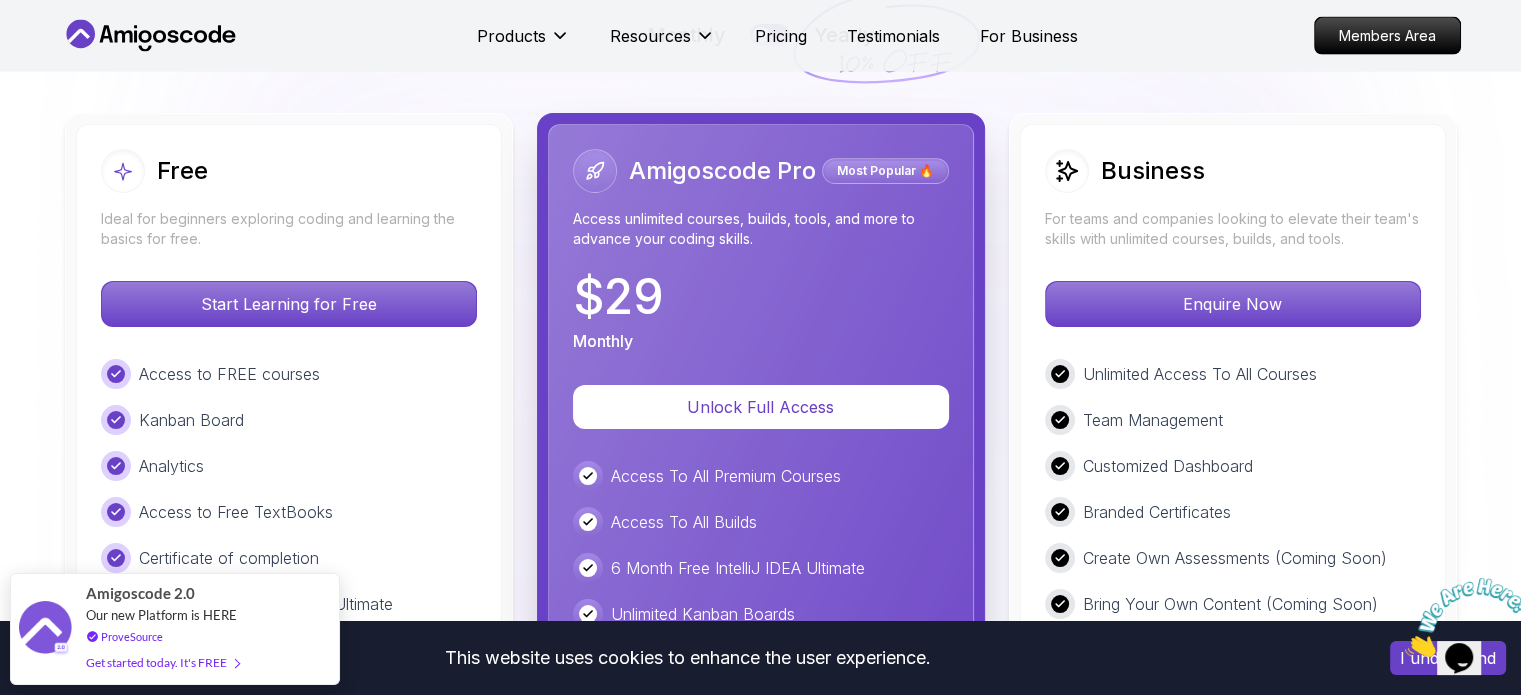 scroll, scrollTop: 4577, scrollLeft: 0, axis: vertical 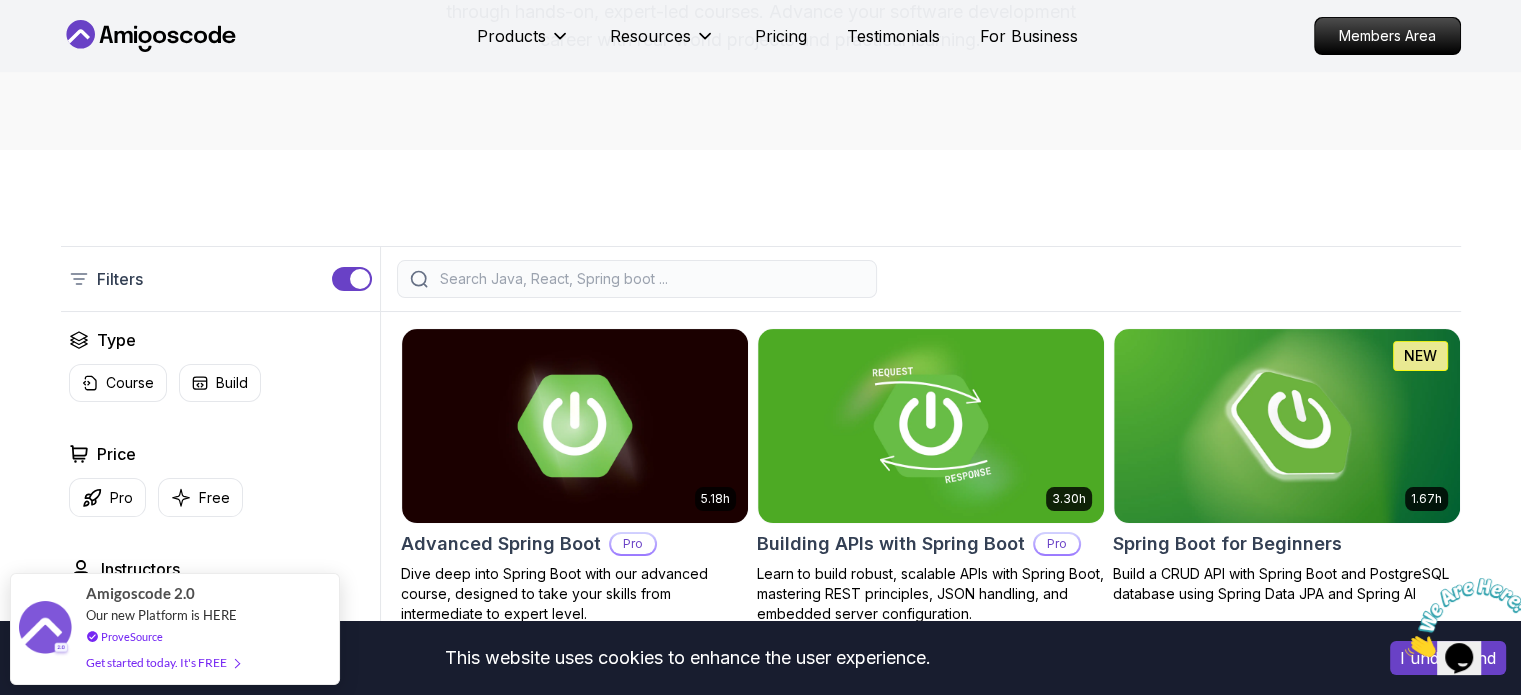 click at bounding box center [360, 279] 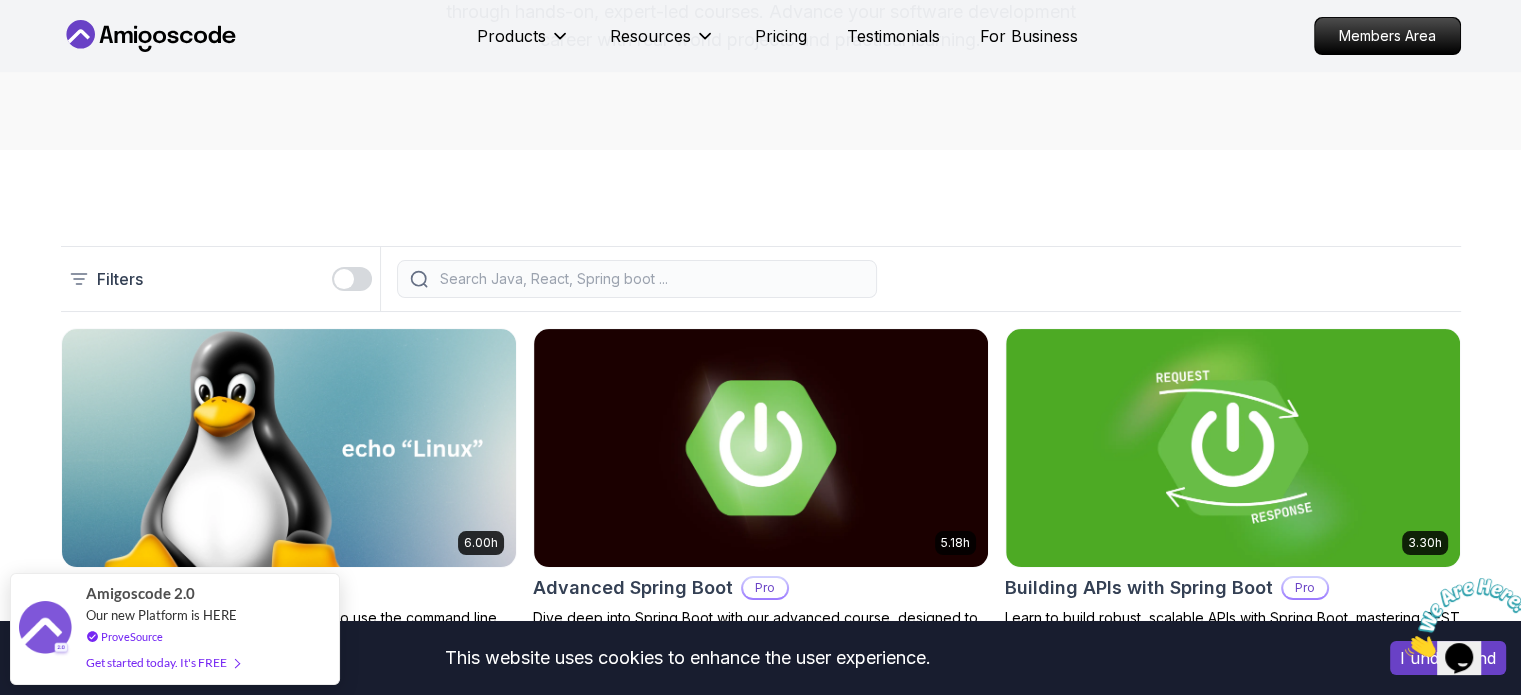 click at bounding box center [352, 279] 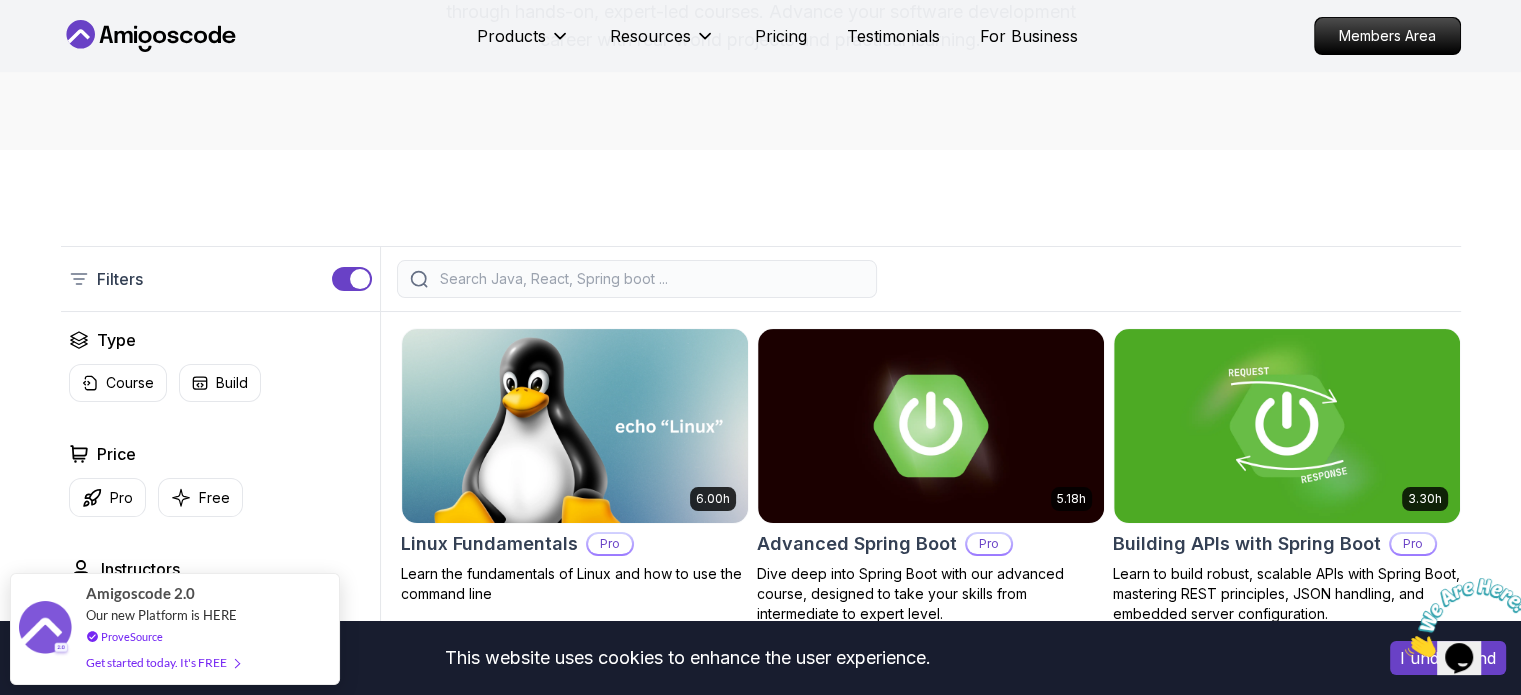 scroll, scrollTop: 500, scrollLeft: 0, axis: vertical 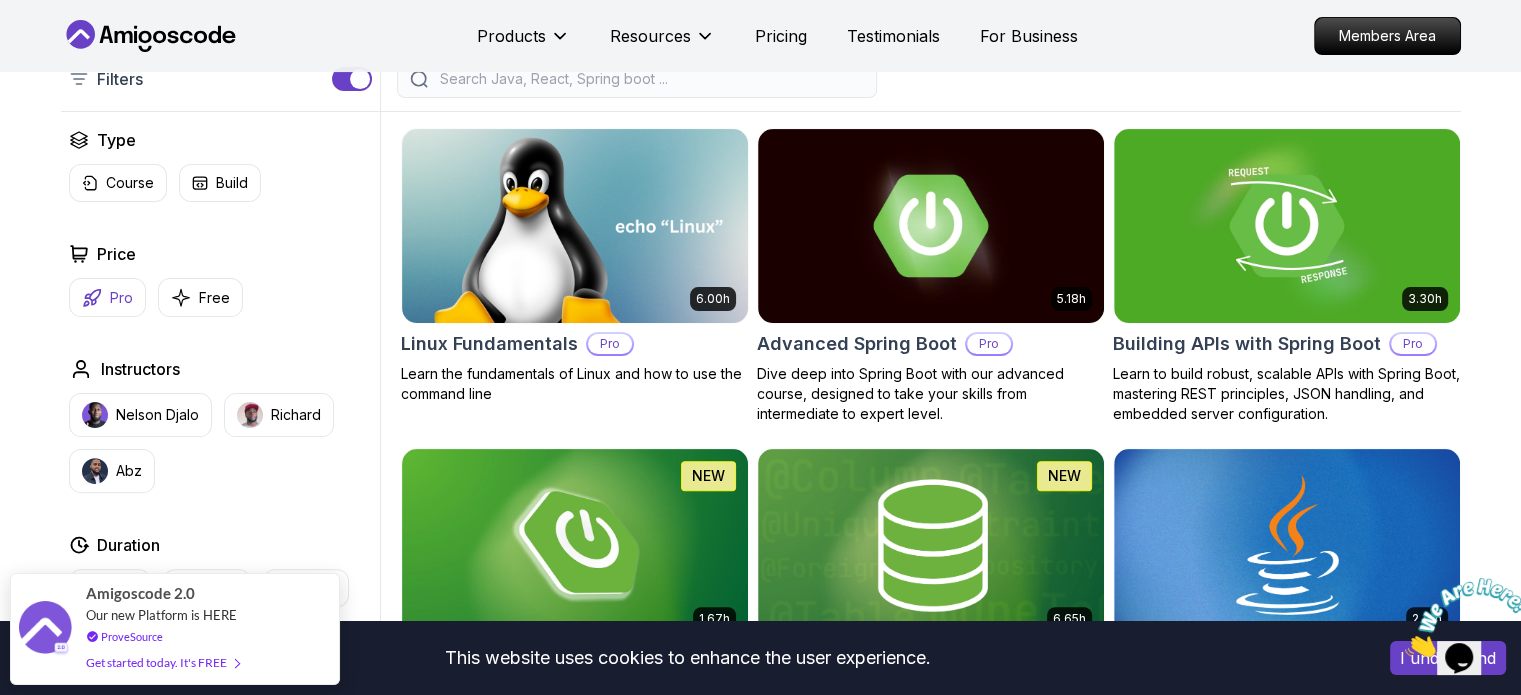 click on "Pro" at bounding box center (121, 298) 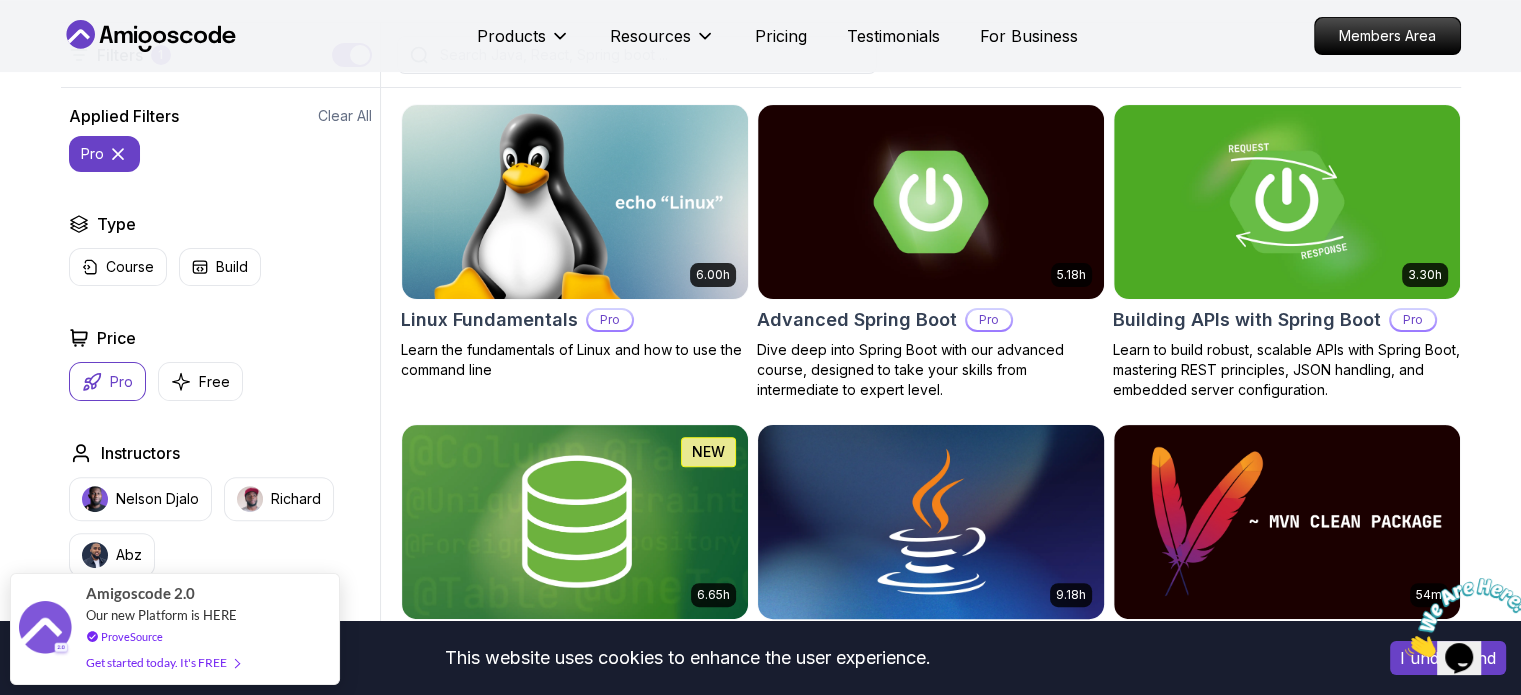 scroll, scrollTop: 600, scrollLeft: 0, axis: vertical 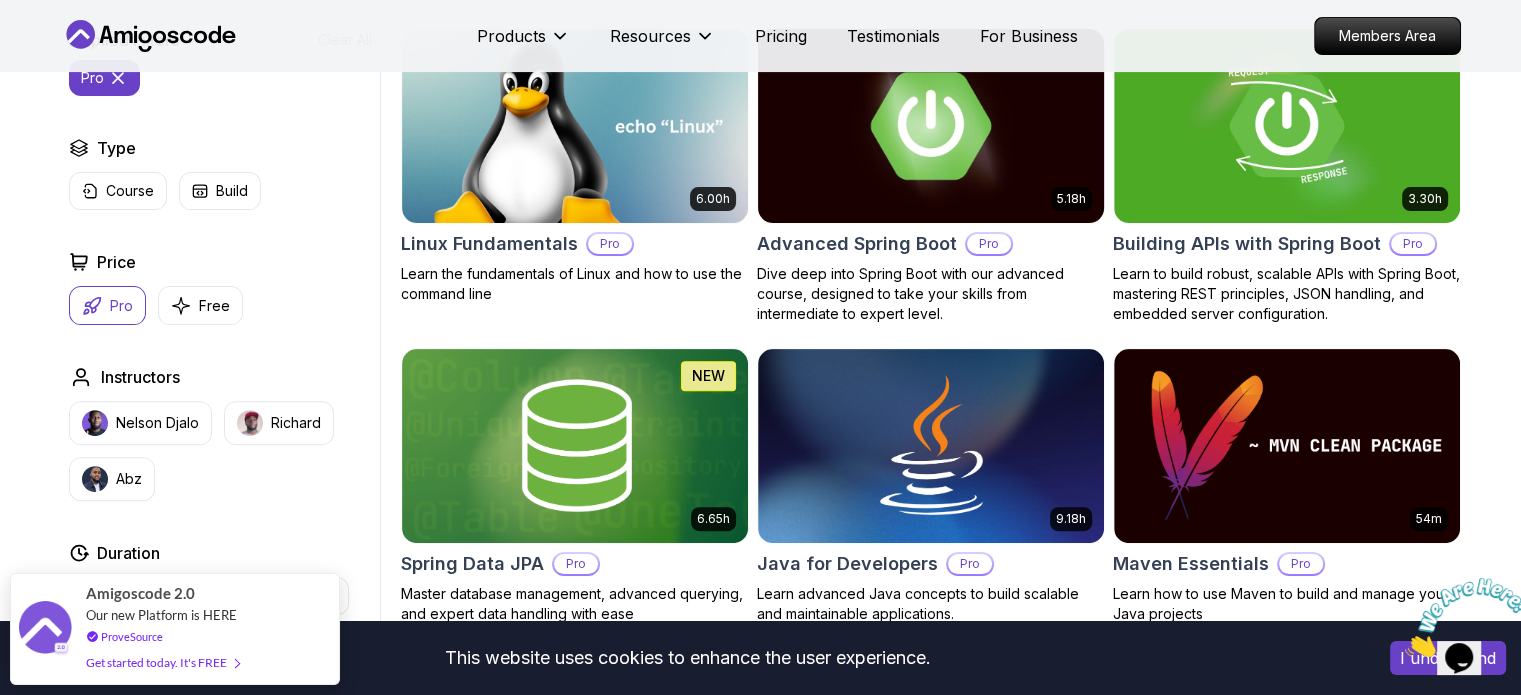 click at bounding box center [930, 125] 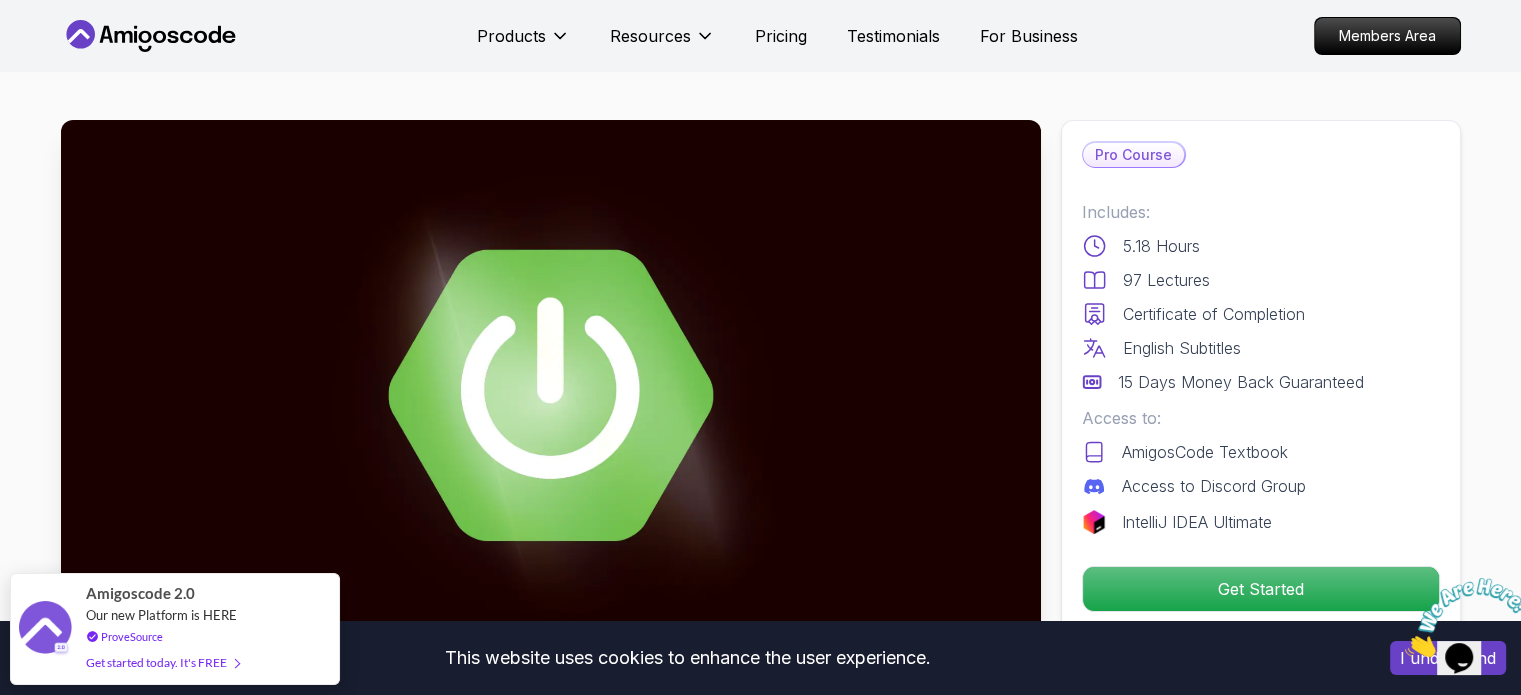 scroll, scrollTop: 400, scrollLeft: 0, axis: vertical 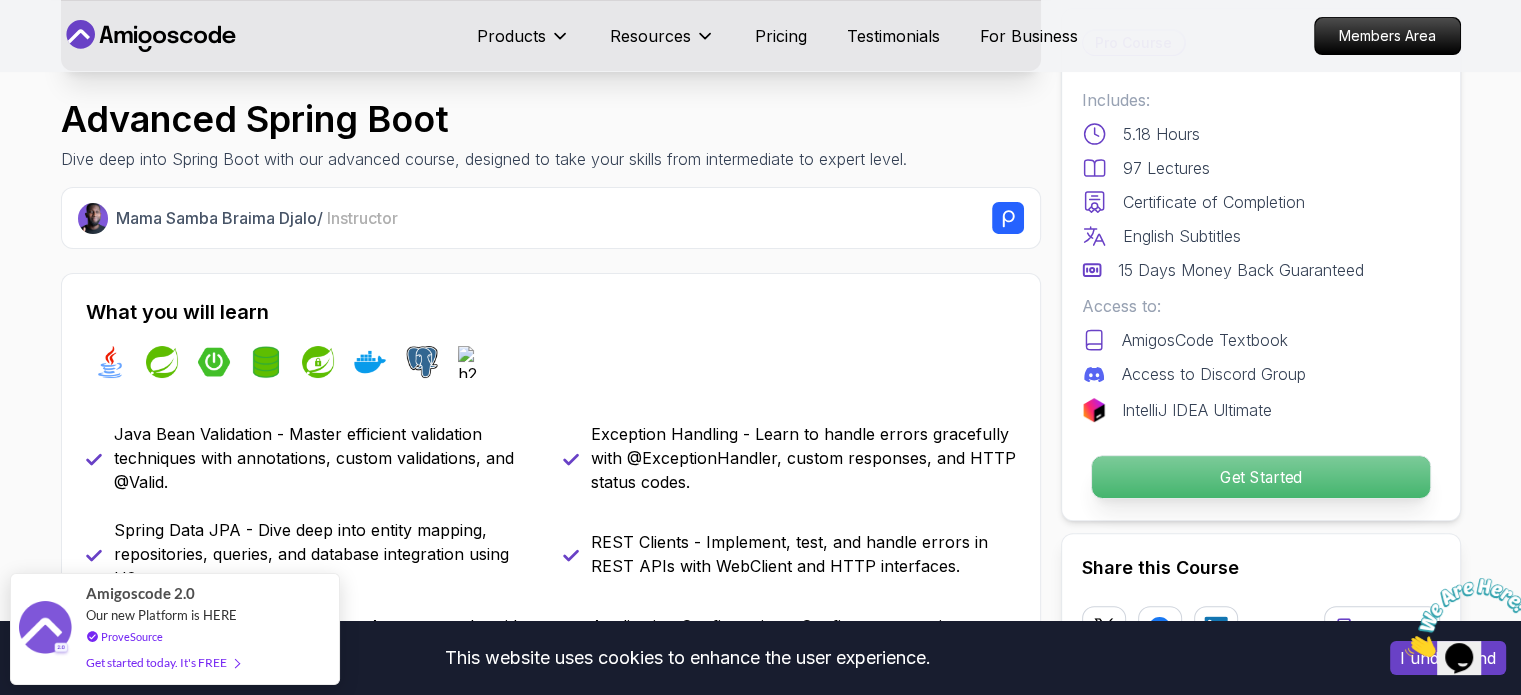 click on "Get Started" at bounding box center (1260, 477) 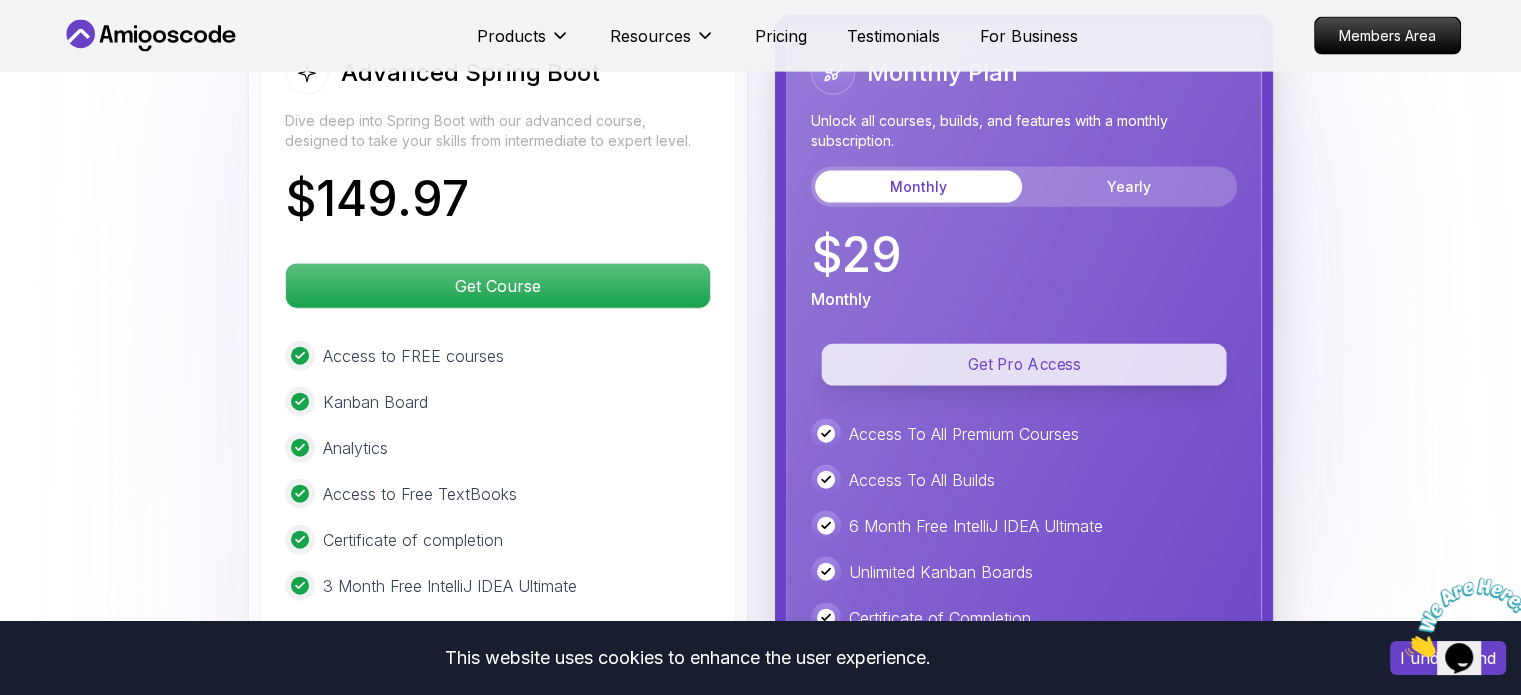 scroll, scrollTop: 4514, scrollLeft: 0, axis: vertical 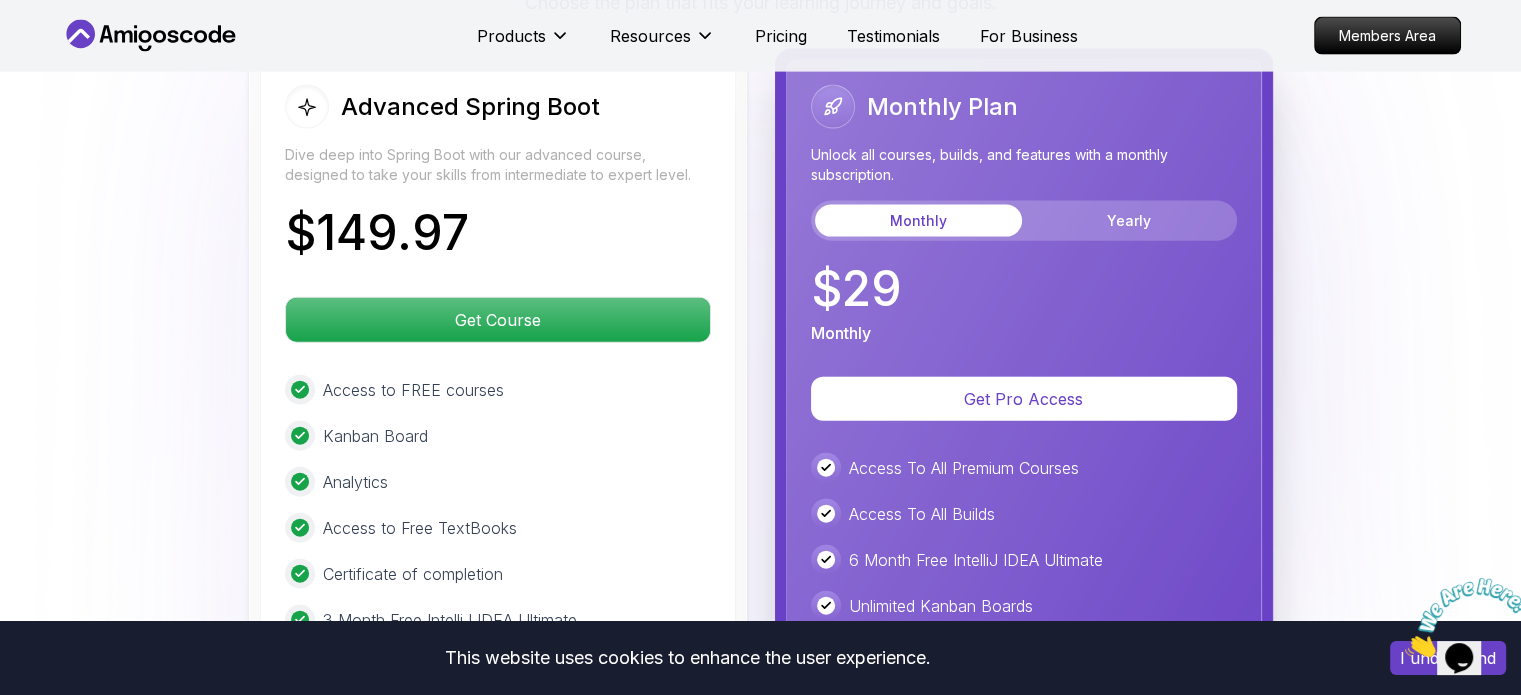 click on "Monthly Yearly" at bounding box center [1024, 221] 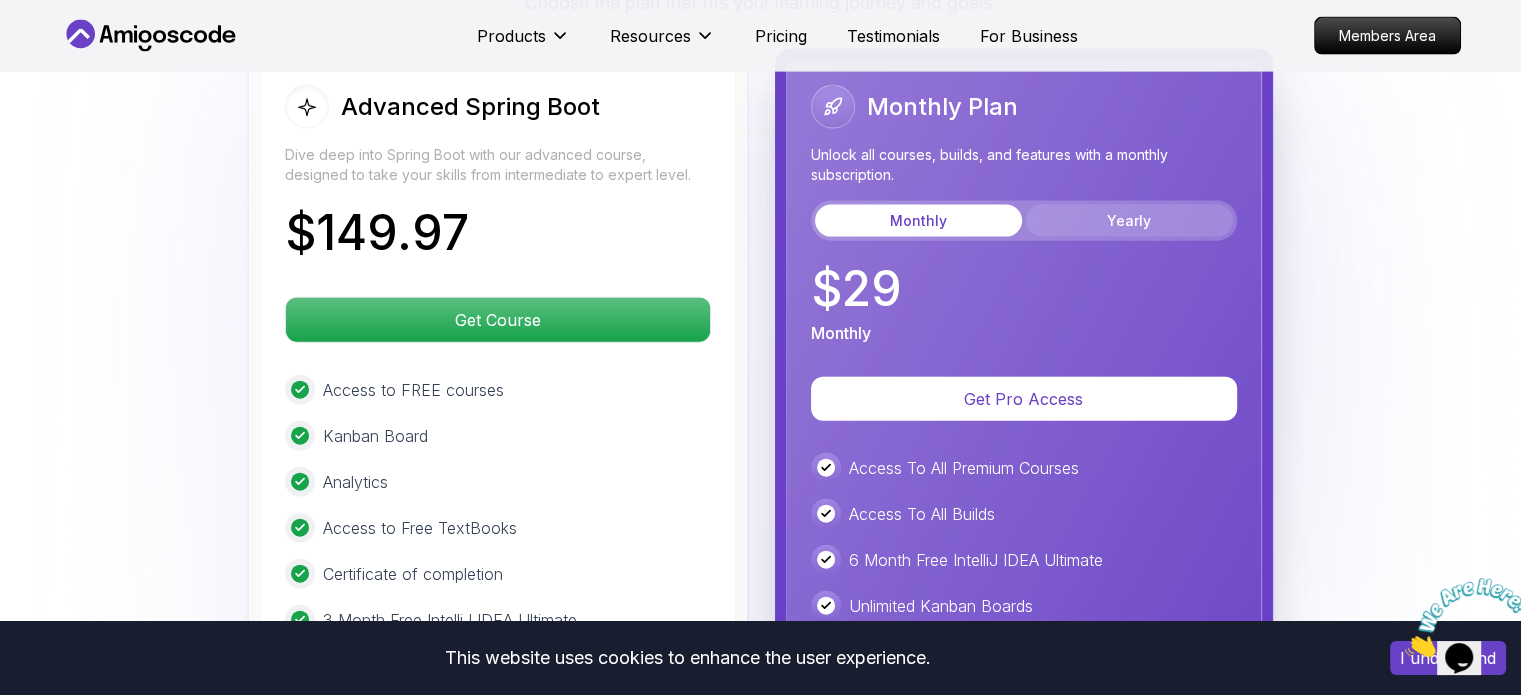 click on "Yearly" at bounding box center [1129, 221] 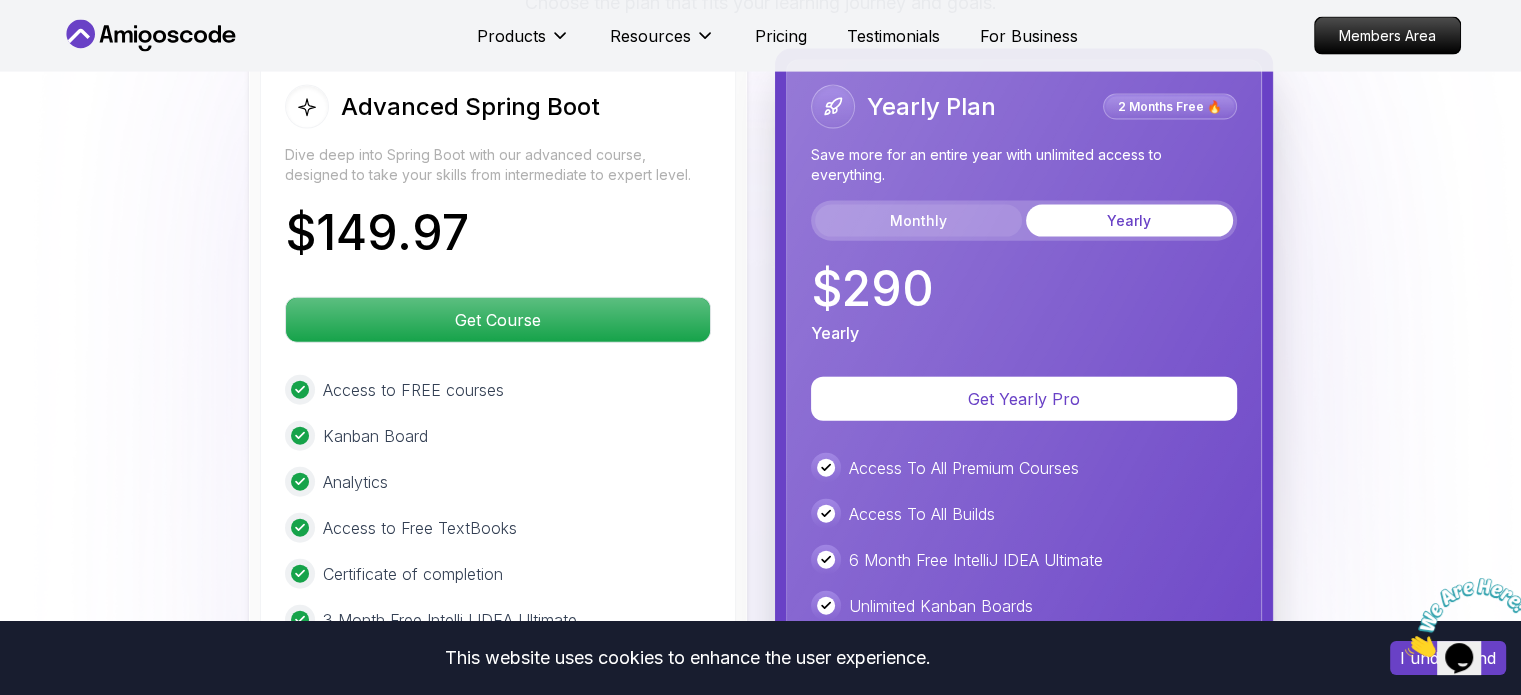 click on "Monthly" at bounding box center [918, 221] 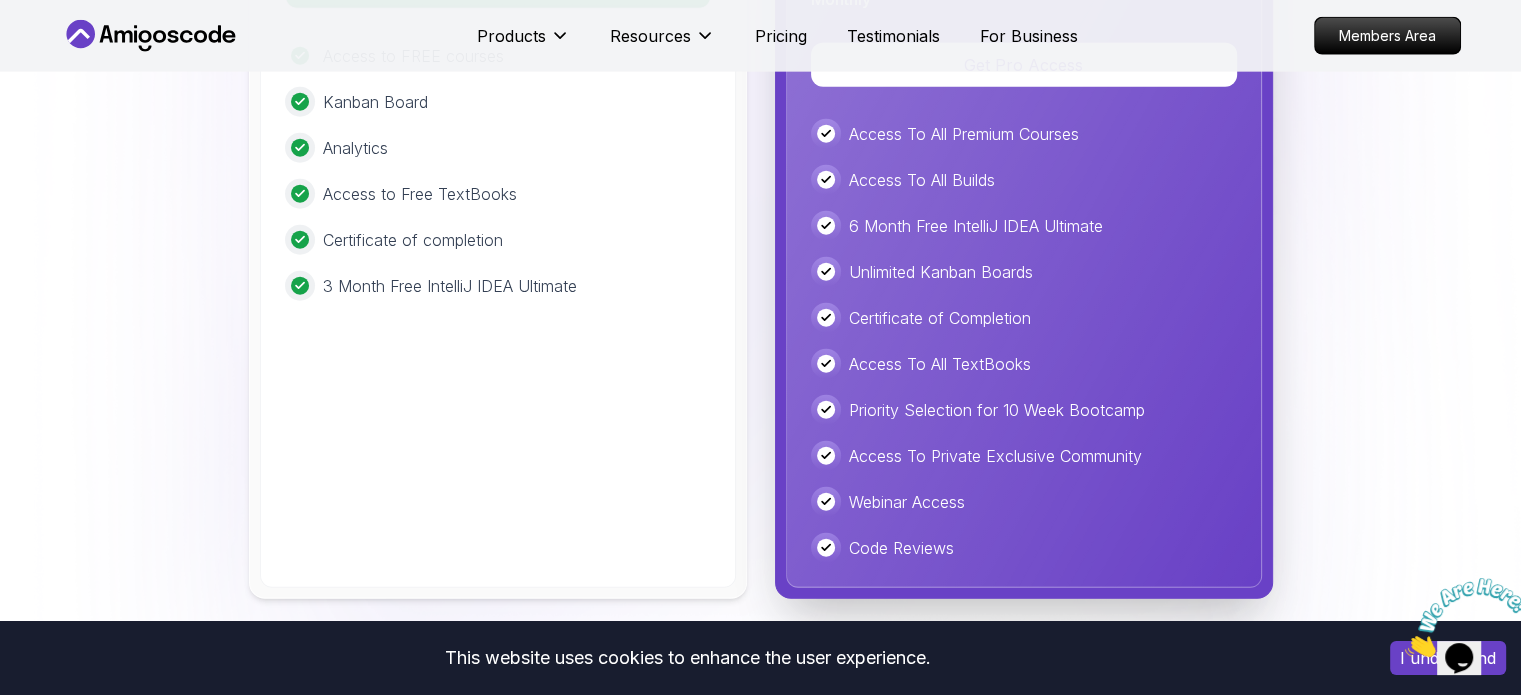 scroll, scrollTop: 4814, scrollLeft: 0, axis: vertical 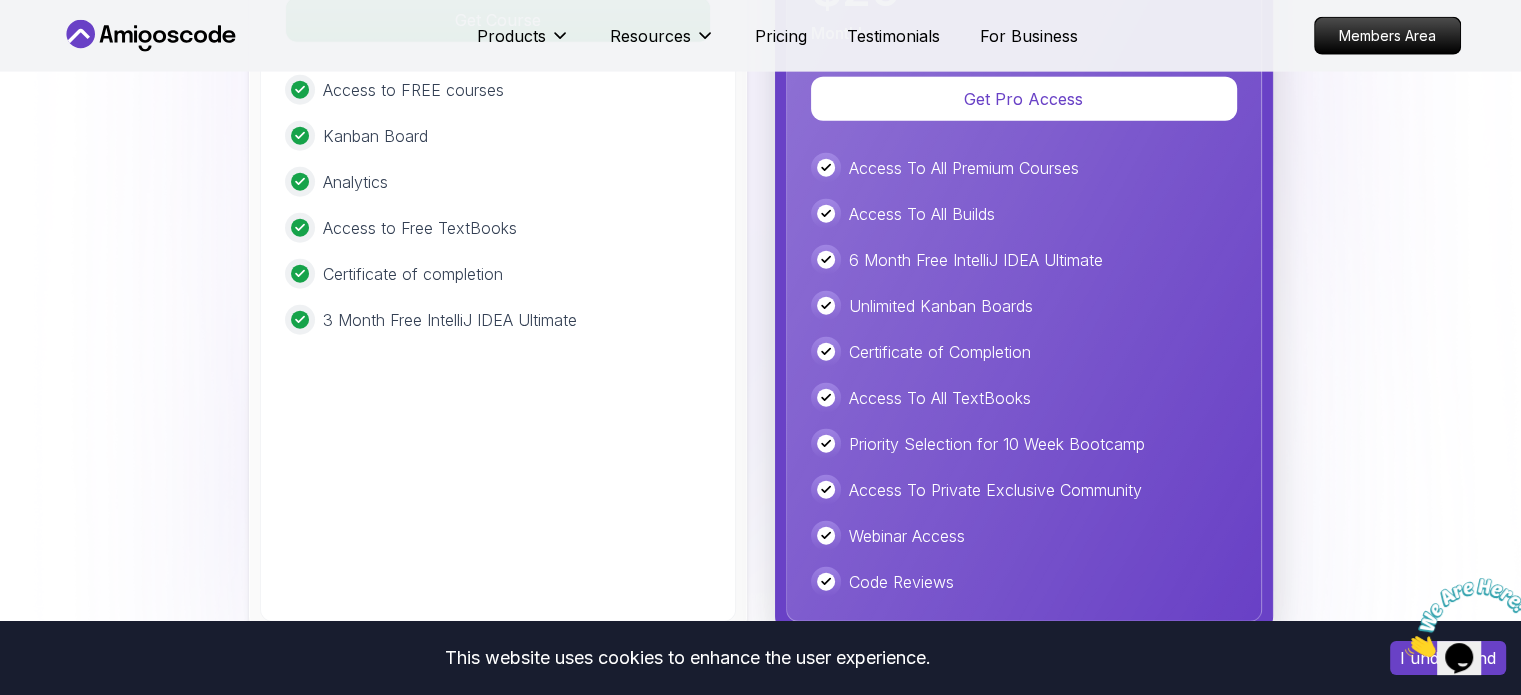 click on "Access To All Premium Courses Access To All Builds 6 Month Free IntelliJ IDEA Ultimate Unlimited Kanban Boards Certificate of Completion Access To All TextBooks Priority Selection for 10 Week Bootcamp Access To Private Exclusive Community Webinar Access Code Reviews" at bounding box center (1024, 375) 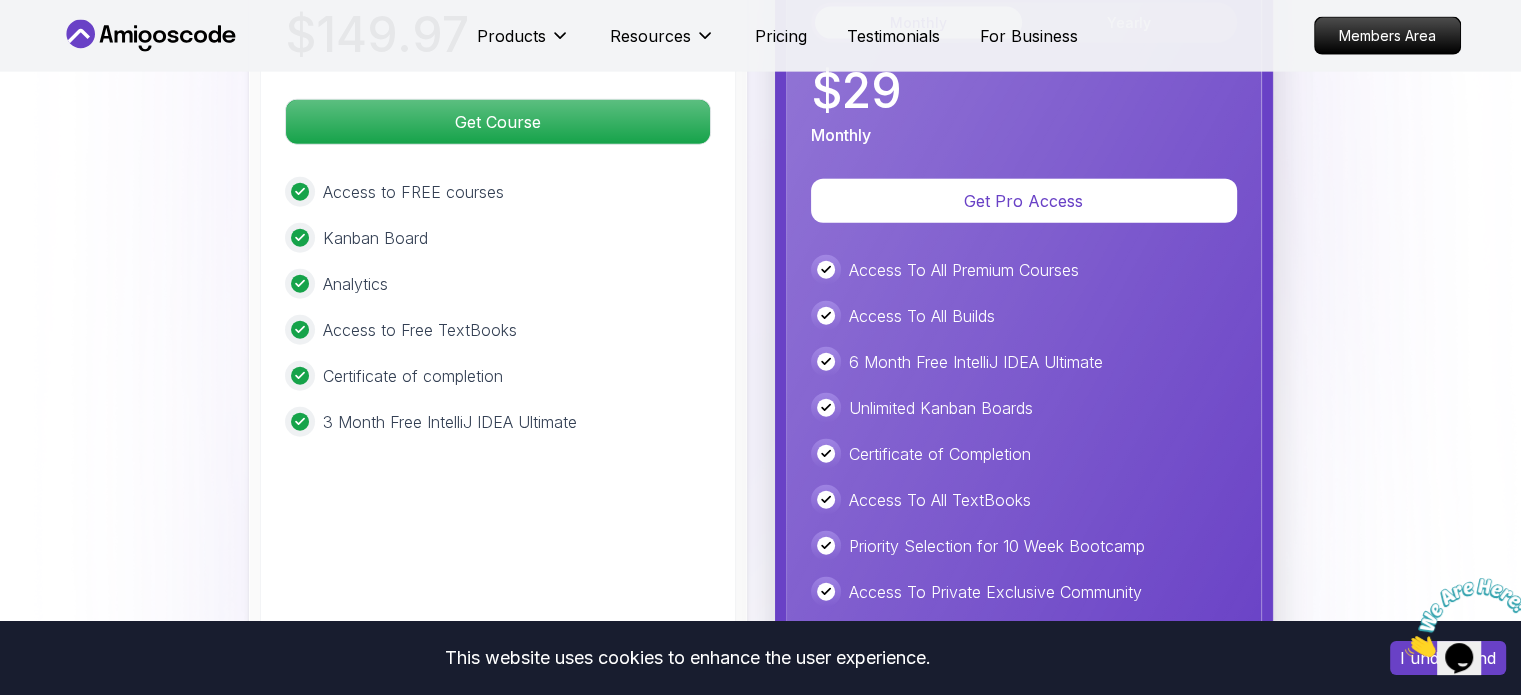 scroll, scrollTop: 4614, scrollLeft: 0, axis: vertical 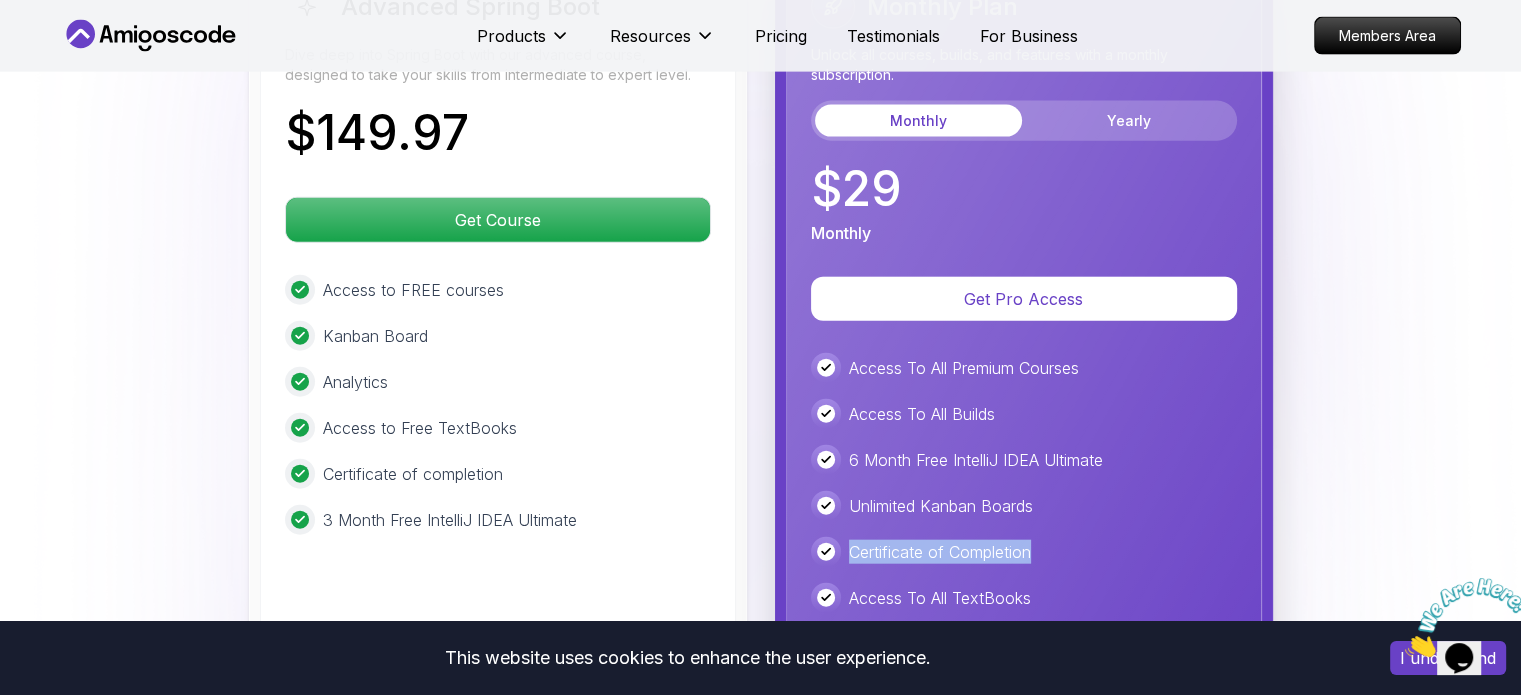 drag, startPoint x: 952, startPoint y: 505, endPoint x: 841, endPoint y: 503, distance: 111.01801 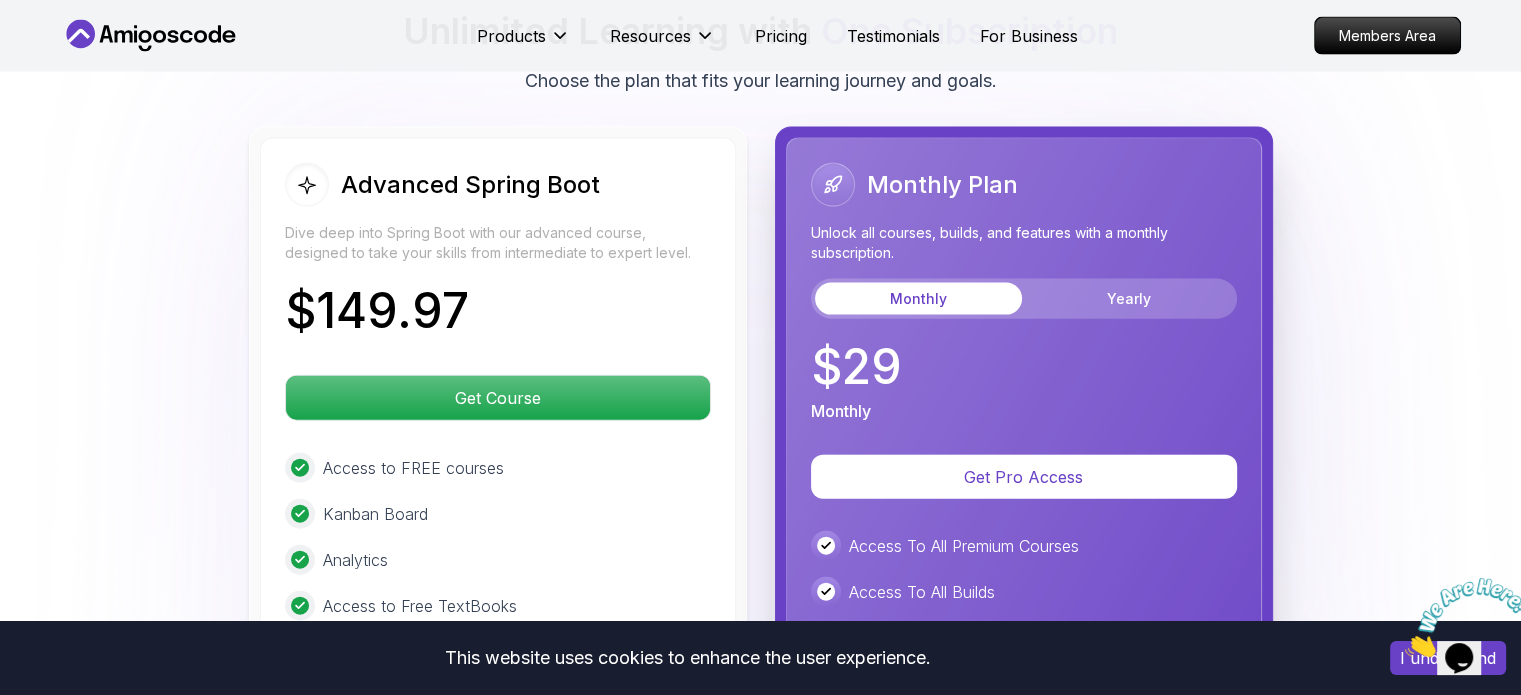 scroll, scrollTop: 4314, scrollLeft: 0, axis: vertical 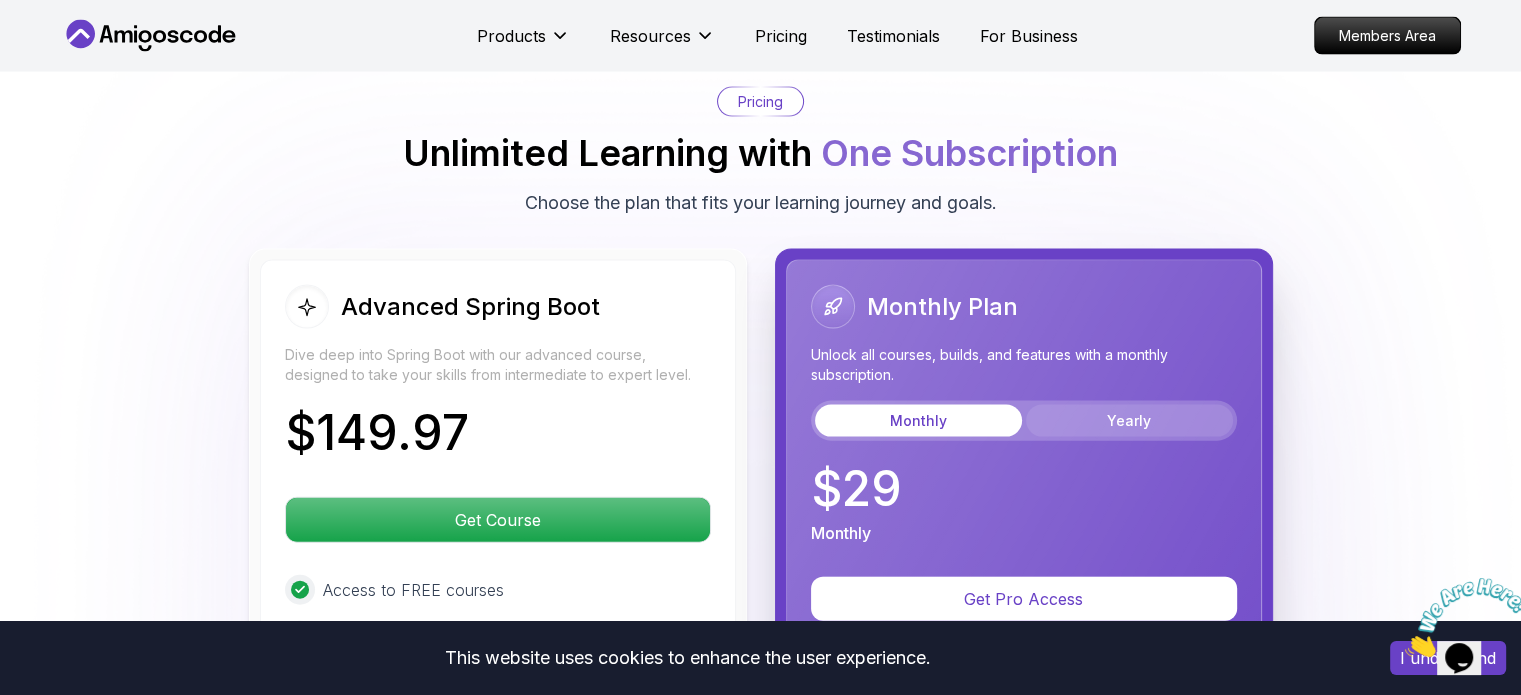 click on "Yearly" at bounding box center (1129, 421) 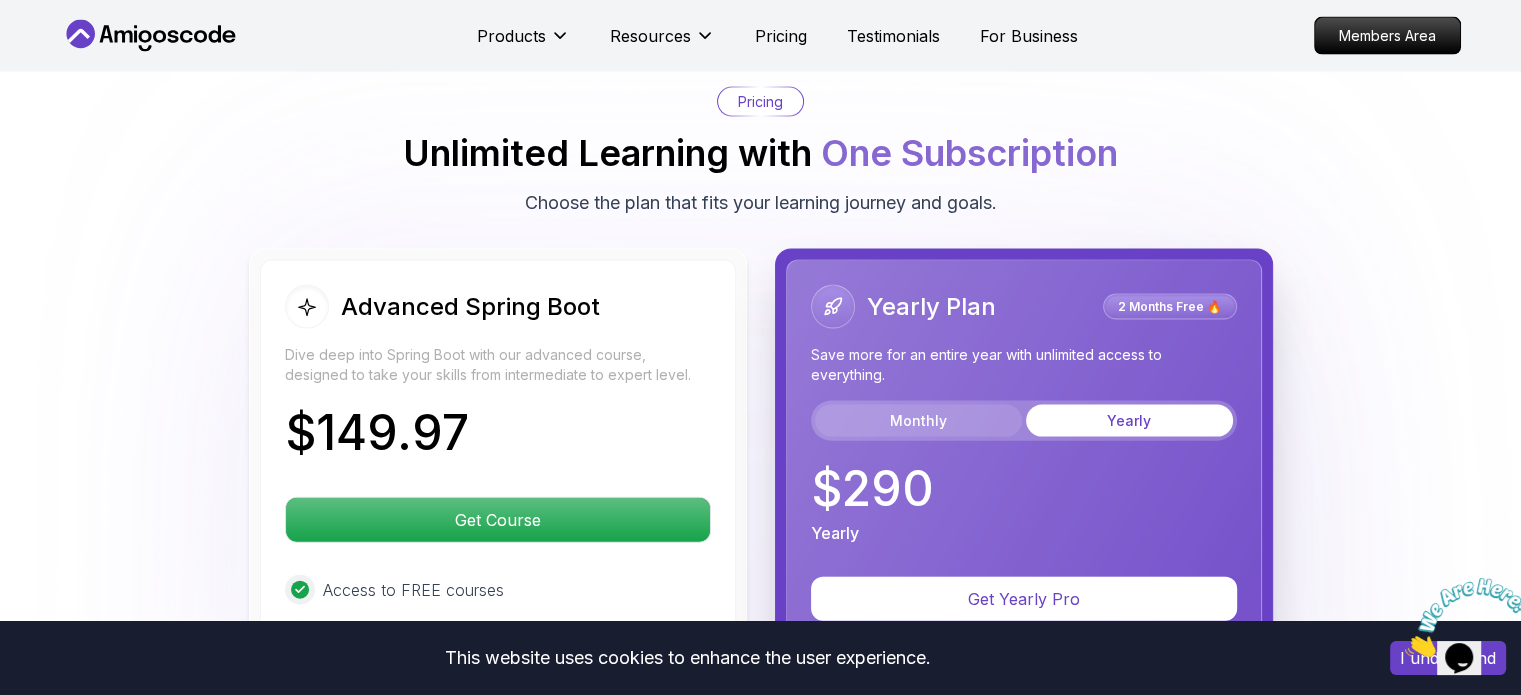 click on "Monthly" at bounding box center [918, 421] 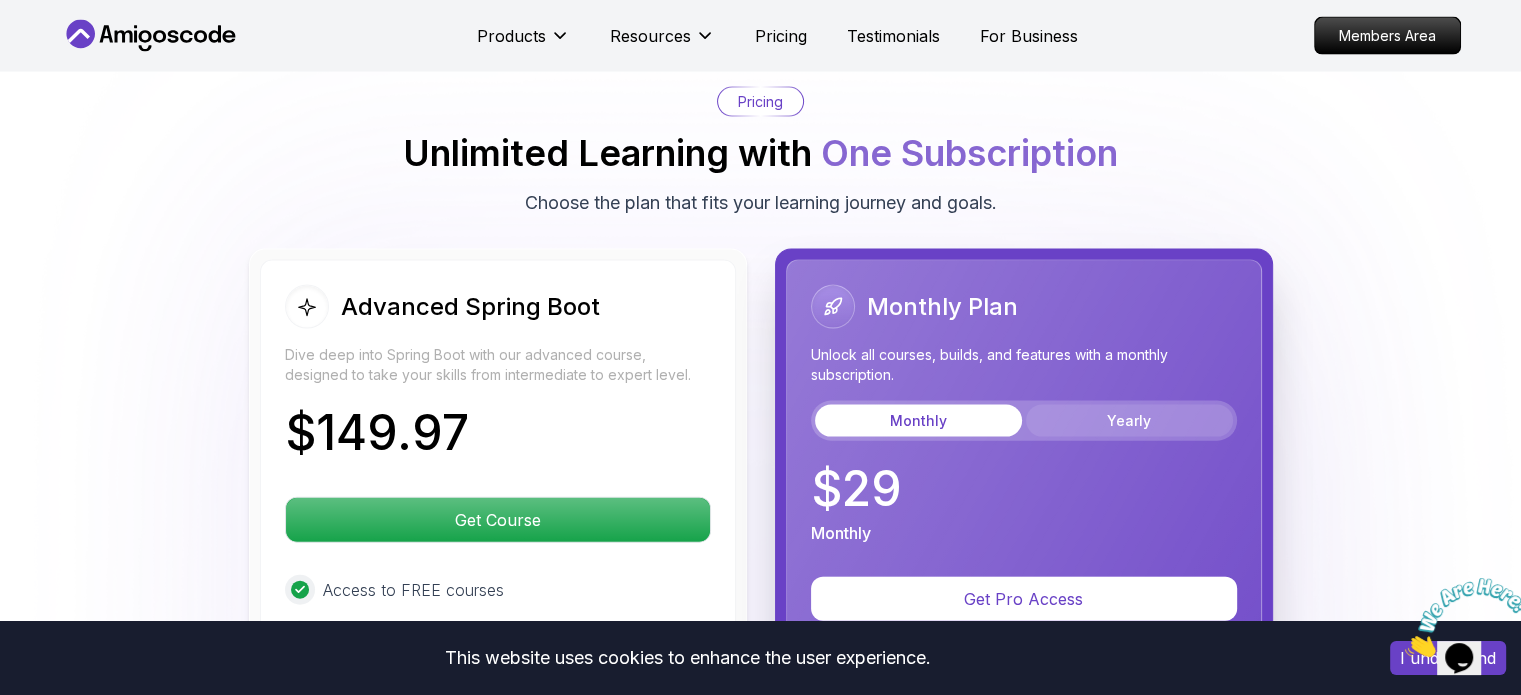 click on "Yearly" at bounding box center (1129, 421) 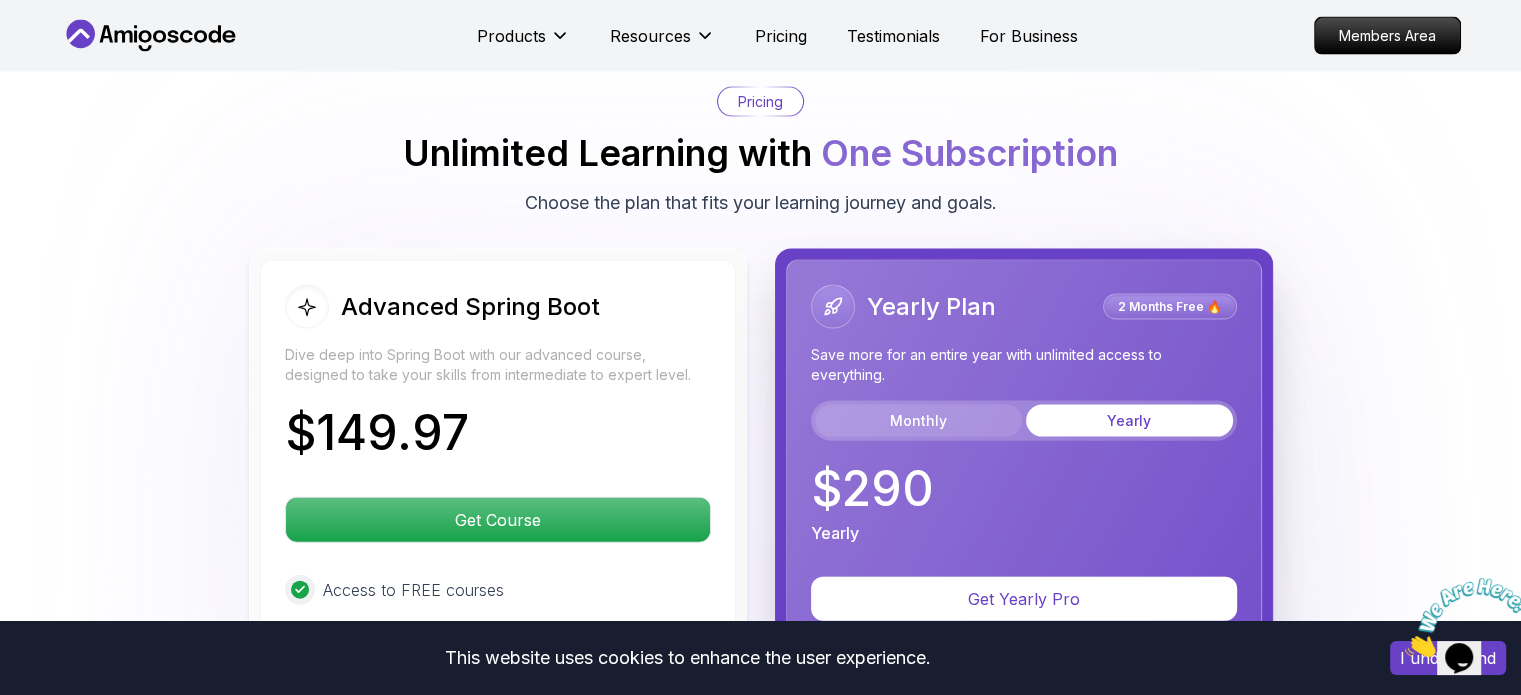 click on "Monthly" at bounding box center (918, 421) 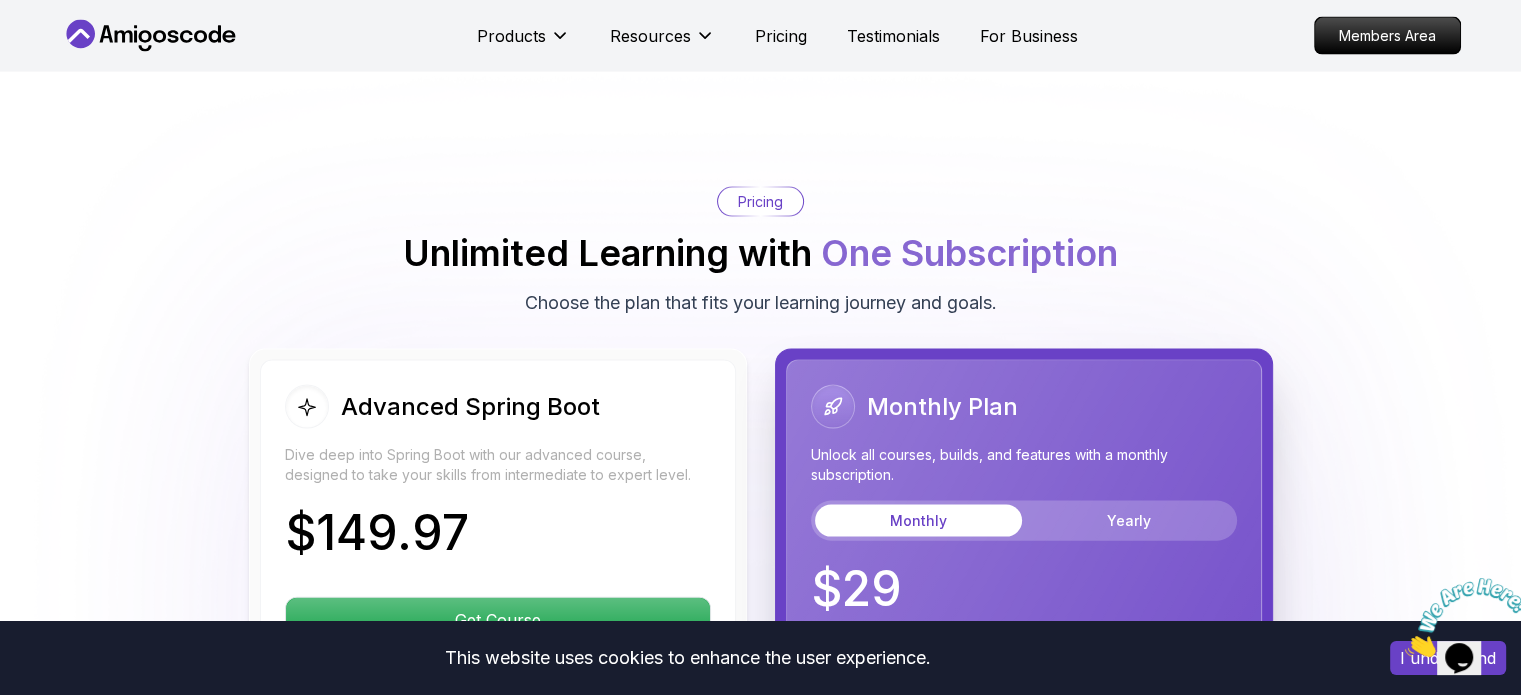 scroll, scrollTop: 4414, scrollLeft: 0, axis: vertical 